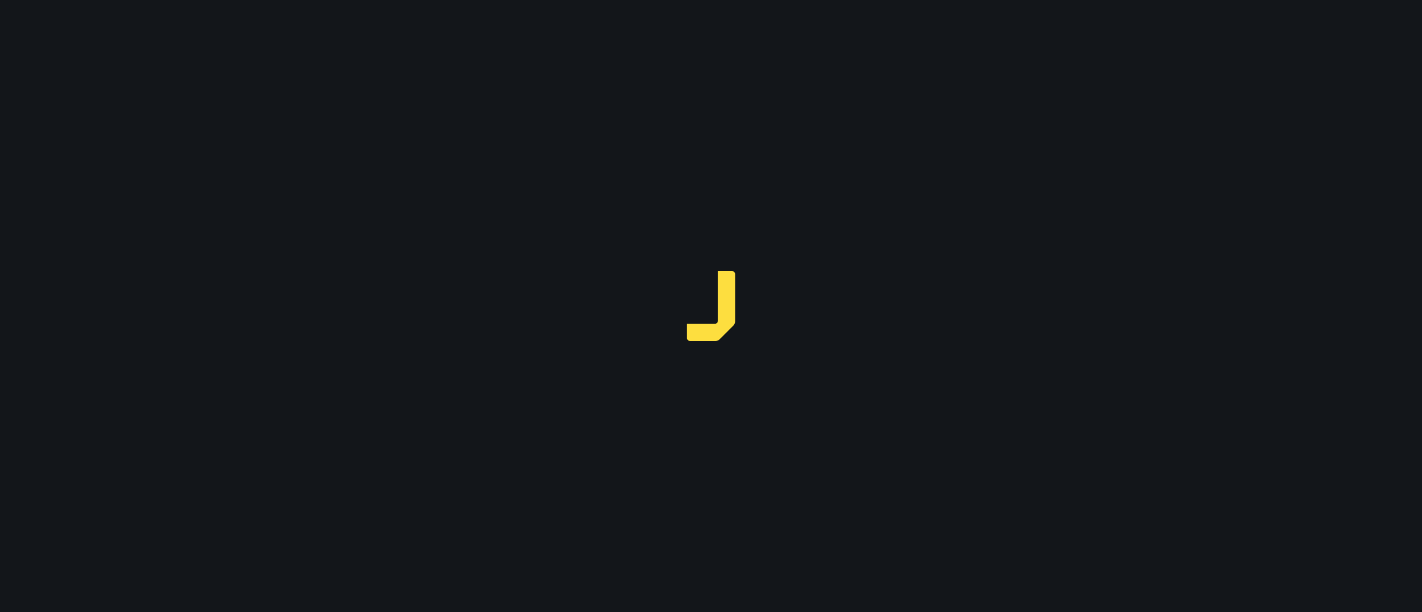 scroll, scrollTop: 0, scrollLeft: 0, axis: both 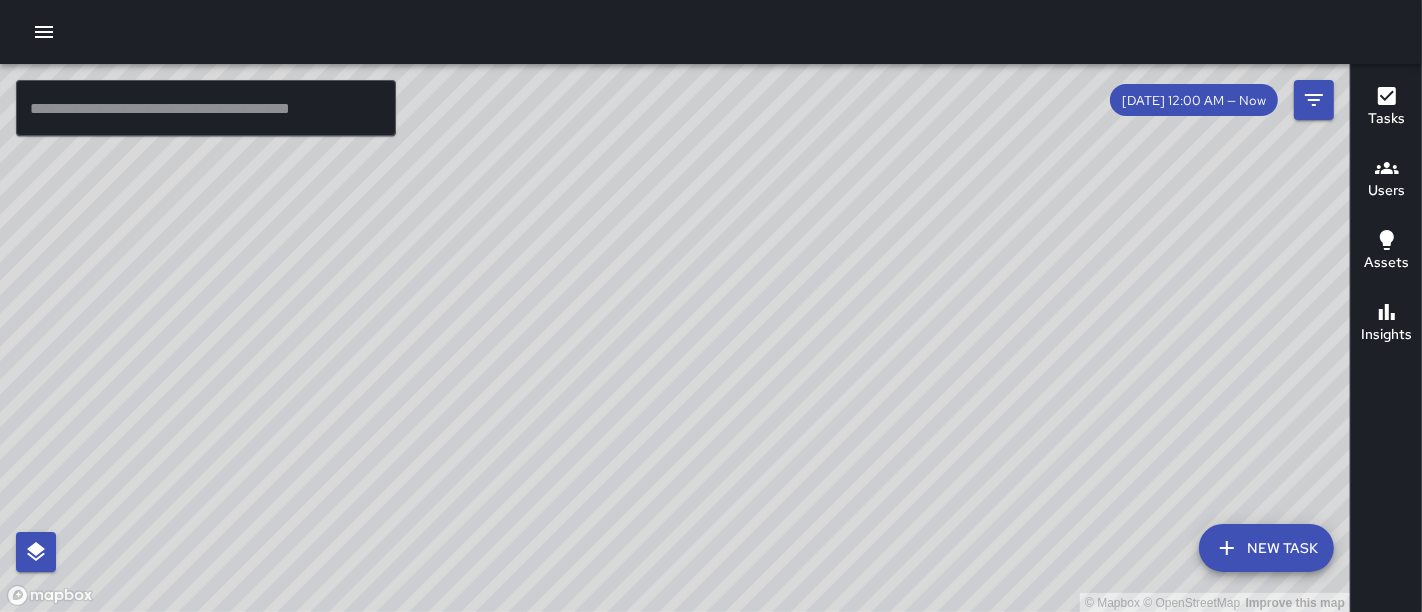 drag, startPoint x: 479, startPoint y: 393, endPoint x: 462, endPoint y: 271, distance: 123.178734 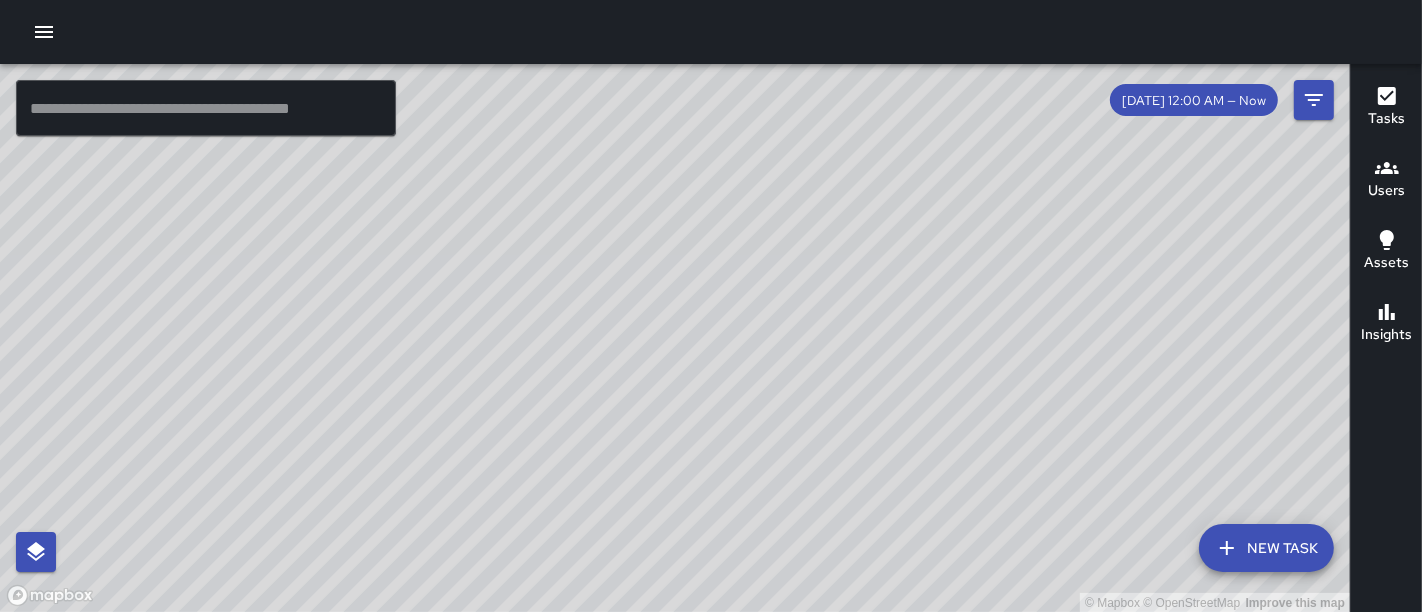 drag, startPoint x: 462, startPoint y: 501, endPoint x: 451, endPoint y: 315, distance: 186.32498 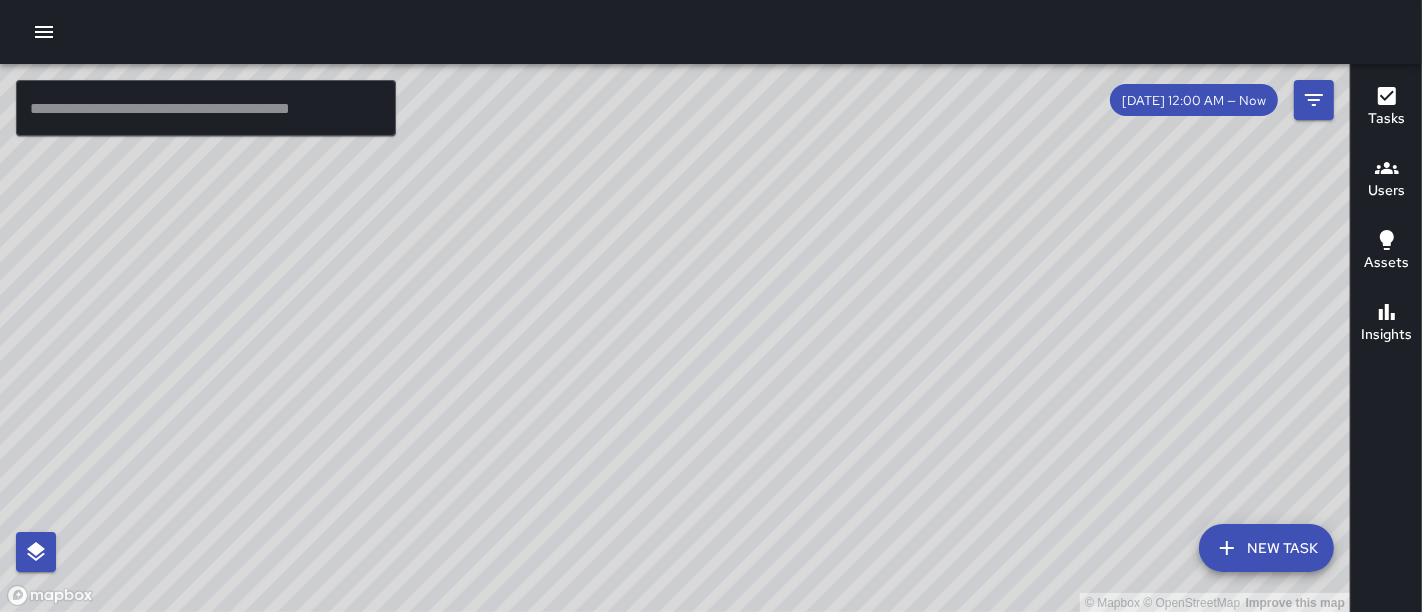 click on "© Mapbox   © OpenStreetMap   Improve this map" at bounding box center (675, 338) 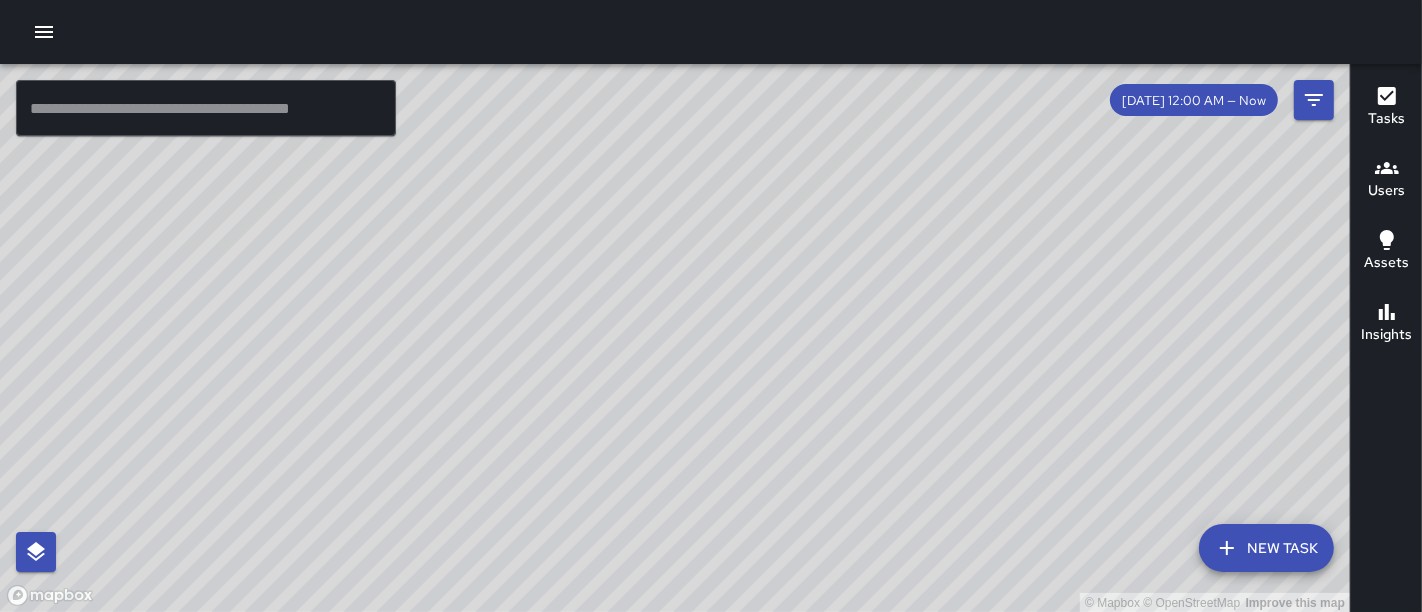 drag, startPoint x: 1025, startPoint y: 266, endPoint x: 380, endPoint y: 328, distance: 647.973 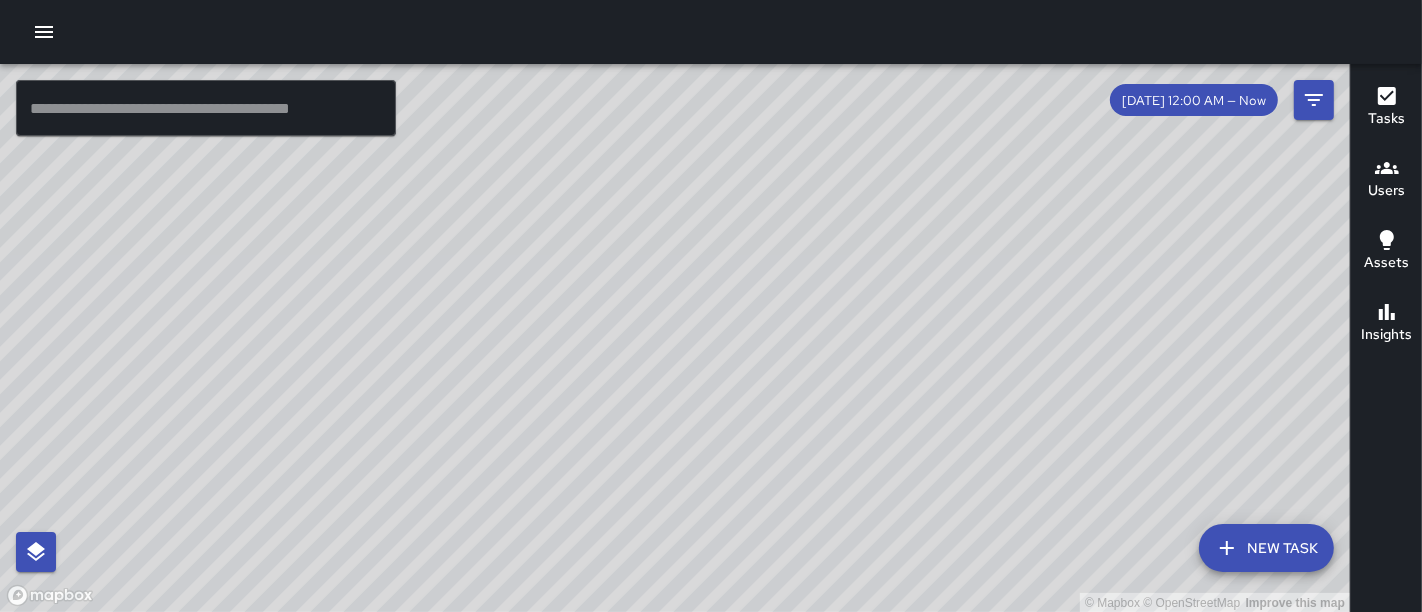 click on "© Mapbox   © OpenStreetMap   Improve this map" at bounding box center [675, 338] 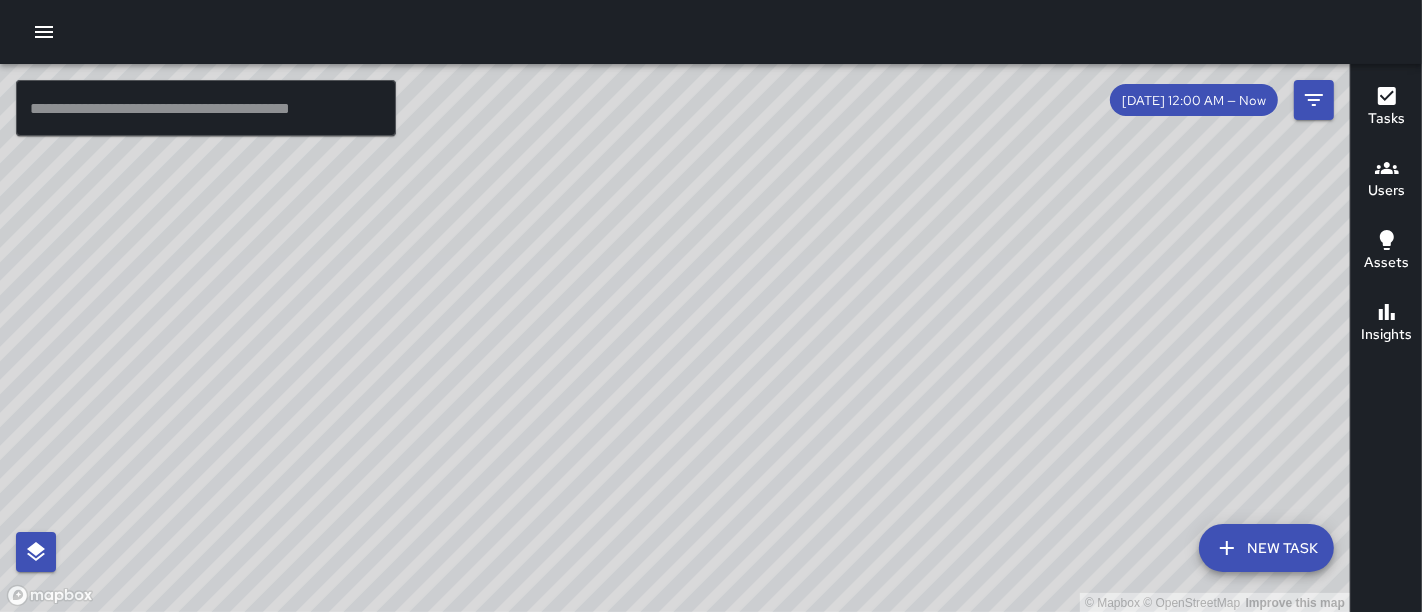drag, startPoint x: 898, startPoint y: 300, endPoint x: 1220, endPoint y: 664, distance: 485.98355 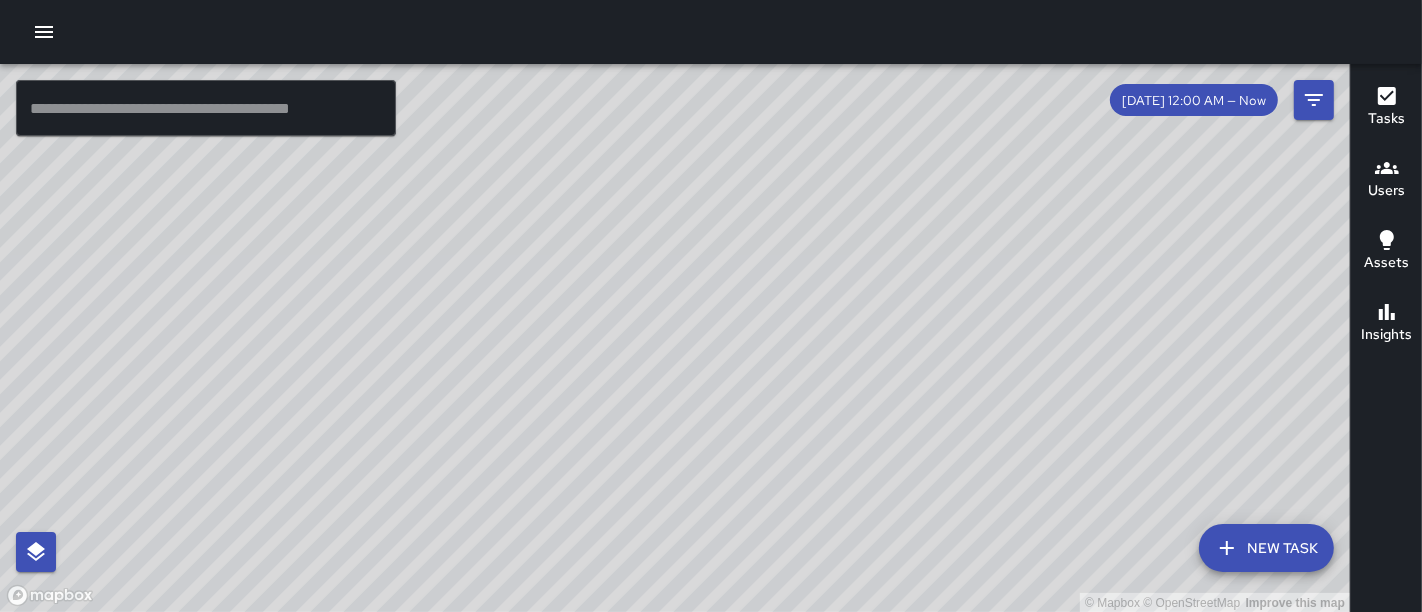 click on "© Mapbox   © OpenStreetMap   Improve this map ​ New Task 8/03 12:00 AM — Now Map Layers Tasks Users Assets Location History Tasks Newest Tasks First * ​ 100  tasks DO [FIRST] [LAST] 1 [STREET] Sun, Aug 3, 11:48 AM Interaction DO [FIRST] [LAST] 1 [STREET] Sun, Aug 3, 11:48 AM Directions Provided DO [FIRST] [LAST] [NUMBER] [STREET] Sun, Aug 3, 11:46 AM Sit and Lie Not trying to wake up DO [FIRST] [LAST] [NUMBER] [STREET] Sun, Aug 3, 11:45 AM Quality of Life Observation PM DO [FIRST] [LAST] [NUMBER] [STREET] Sun, Aug 3, 11:41 AM Interaction Filters Date Range Now Today 7/27 8/3 11:44 am Status To Do Skipped Completed Source Jia 311 Workflows Divisions Public Realm Assets Special Projects Team One Maritime Safety Team Hospitality Team Clean Team Port Events Categories ​ Users ​ Assets ​ Reset Apply Users Most completed tasks * ​ 43  users BG [FIRST] [LAST] Ambassador Tasks 29  /  29 Time 5h 30m 6:19 - 11:49 AM Distance 9.59  miles JB [FIRST] [LAST] Ambassador Tasks 19  /  19 Time JD" at bounding box center (711, 306) 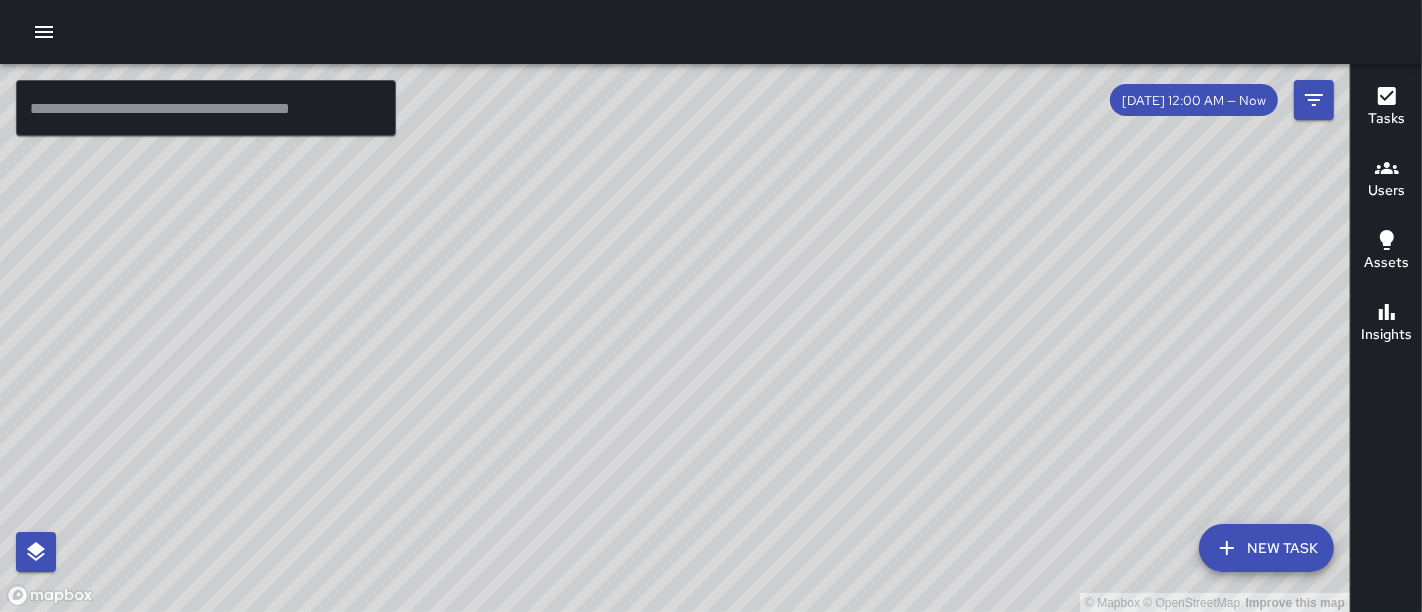 drag, startPoint x: 1048, startPoint y: 333, endPoint x: 1270, endPoint y: 624, distance: 366.0123 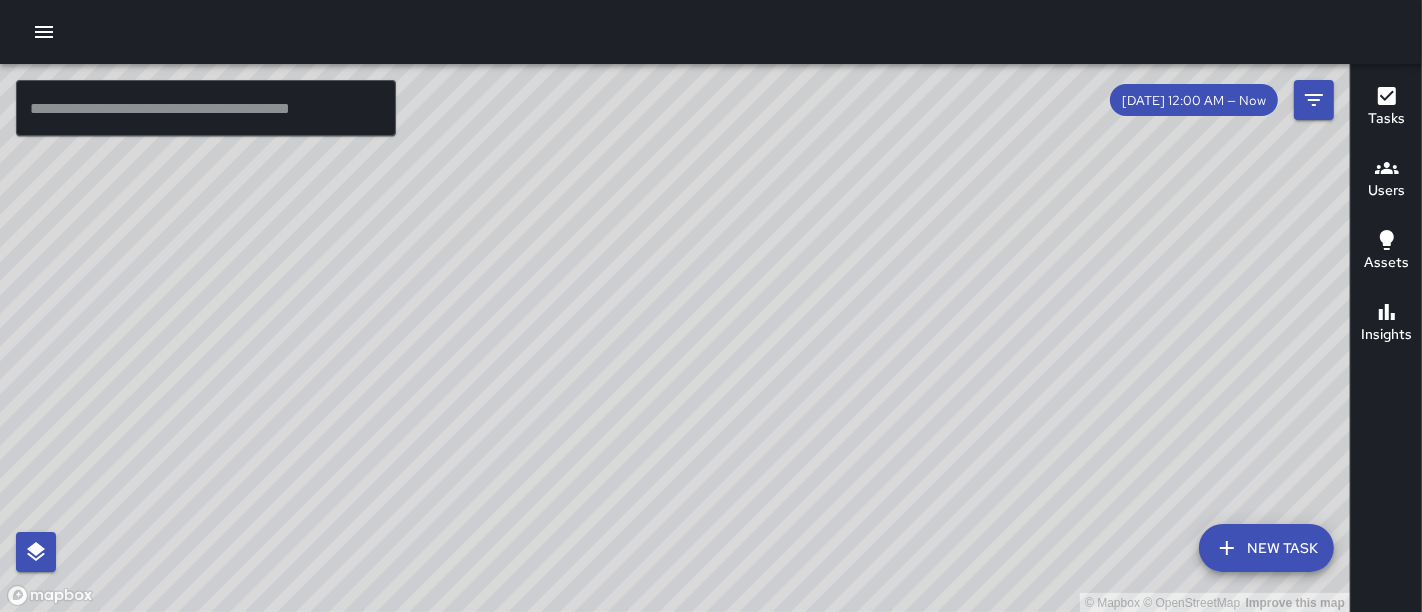 click on "© Mapbox   © OpenStreetMap   Improve this map ​ New Task 8/03 12:00 AM — Now Map Layers Tasks Users Assets Location History Tasks Newest Tasks First * ​ 100  tasks DO [FIRST] [LAST] 1 [STREET] Sun, Aug 3, 11:48 AM Interaction DO [FIRST] [LAST] 1 [STREET] Sun, Aug 3, 11:48 AM Directions Provided DO [FIRST] [LAST] [NUMBER] [STREET] Sun, Aug 3, 11:46 AM Sit and Lie Not trying to wake up DO [FIRST] [LAST] [NUMBER] [STREET] Sun, Aug 3, 11:45 AM Quality of Life Observation PM DO [FIRST] [LAST] [NUMBER] [STREET] Sun, Aug 3, 11:41 AM Interaction Filters Date Range Now Today 7/27 8/3 11:44 am Status To Do Skipped Completed Source Jia 311 Workflows Divisions Public Realm Assets Special Projects Team One Maritime Safety Team Hospitality Team Clean Team Port Events Categories ​ Users ​ Assets ​ Reset Apply Users Most completed tasks * ​ 43  users BG [FIRST] [LAST] Ambassador Tasks 29  /  29 Time 5h 30m 6:19 - 11:49 AM Distance 9.59  miles JB [FIRST] [LAST] Ambassador Tasks 19  /  19 Time JD" at bounding box center (711, 306) 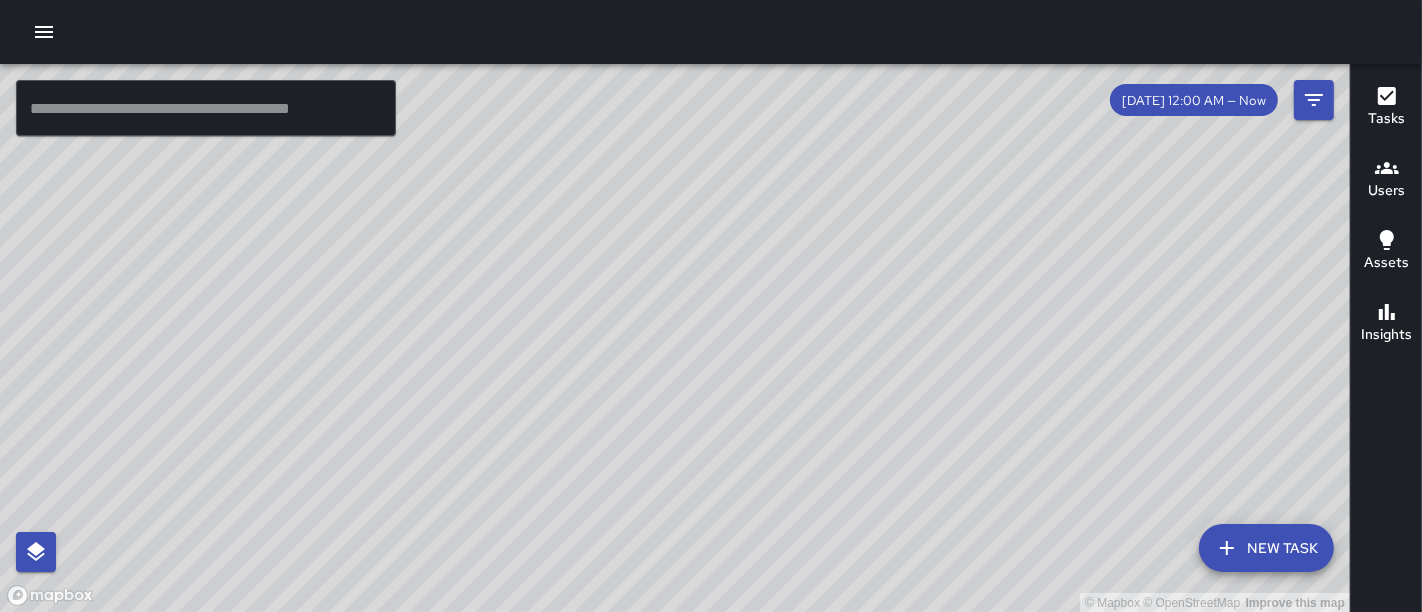 drag, startPoint x: 971, startPoint y: 512, endPoint x: 1346, endPoint y: 194, distance: 491.67978 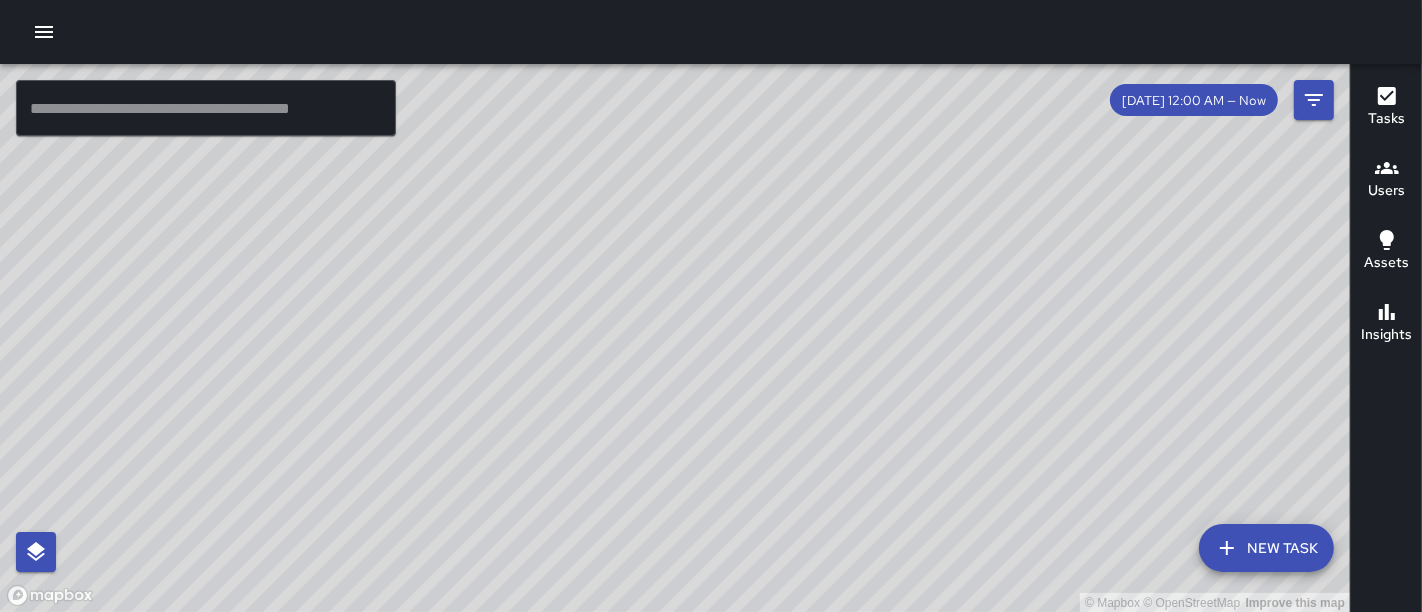 click on "© Mapbox   © OpenStreetMap   Improve this map" at bounding box center (675, 338) 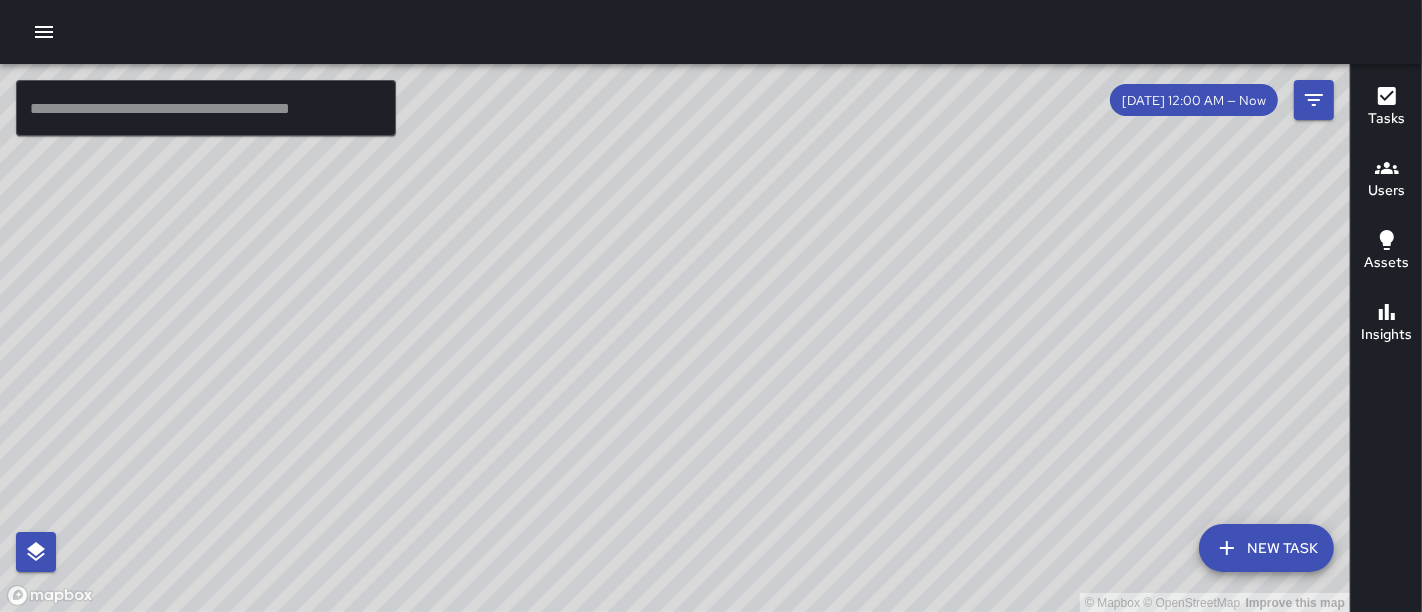 drag, startPoint x: 1004, startPoint y: 357, endPoint x: 1074, endPoint y: 39, distance: 325.61328 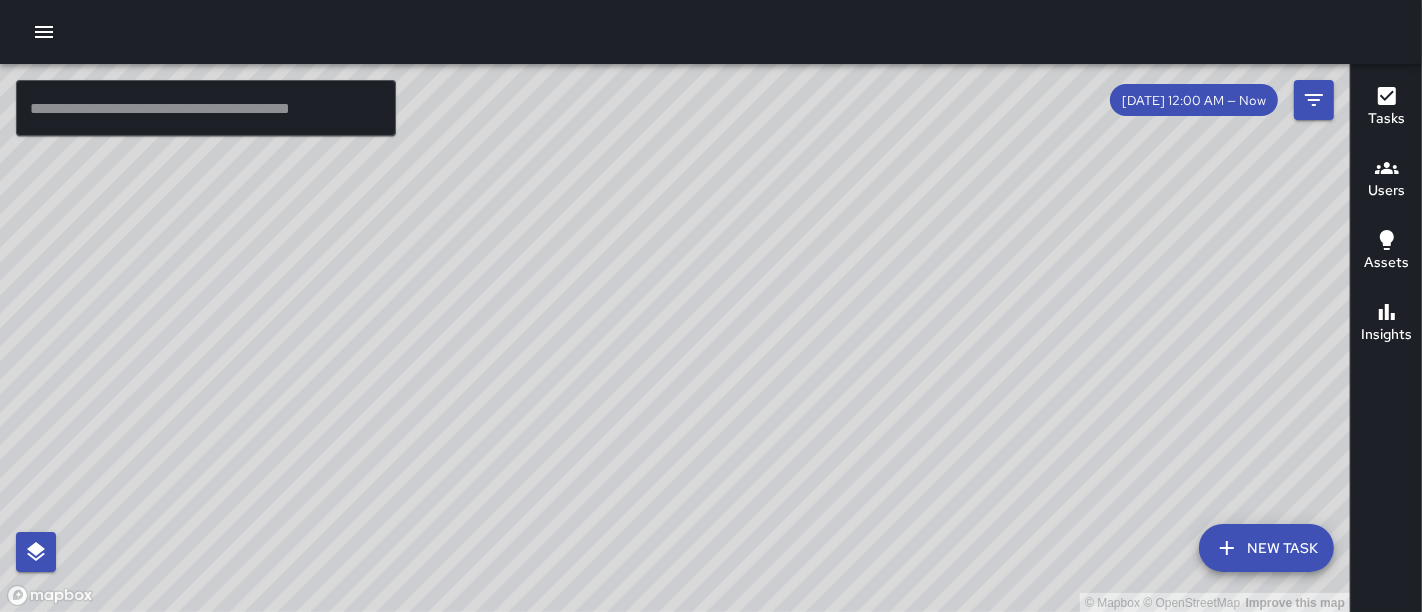 click on "© Mapbox   © OpenStreetMap   Improve this map ​ New Task 8/03 12:00 AM — Now Map Layers Tasks Users Assets Location History Tasks Newest Tasks First * ​ 100  tasks DO [FIRST] [LAST] 1 [STREET] Sun, Aug 3, 11:48 AM Interaction DO [FIRST] [LAST] 1 [STREET] Sun, Aug 3, 11:48 AM Directions Provided DO [FIRST] [LAST] [NUMBER] [STREET] Sun, Aug 3, 11:46 AM Sit and Lie Not trying to wake up DO [FIRST] [LAST] [NUMBER] [STREET] Sun, Aug 3, 11:45 AM Quality of Life Observation PM DO [FIRST] [LAST] [NUMBER] [STREET] Sun, Aug 3, 11:41 AM Interaction Filters Date Range Now Today 7/27 8/3 11:44 am Status To Do Skipped Completed Source Jia 311 Workflows Divisions Public Realm Assets Special Projects Team One Maritime Safety Team Hospitality Team Clean Team Port Events Categories ​ Users ​ Assets ​ Reset Apply Users Most completed tasks * ​ 43  users BG [FIRST] [LAST] Ambassador Tasks 29  /  29 Time 5h 30m 6:19 - 11:49 AM Distance 9.59  miles JB [FIRST] [LAST] Ambassador Tasks 19  /  19 Time JD" at bounding box center (711, 306) 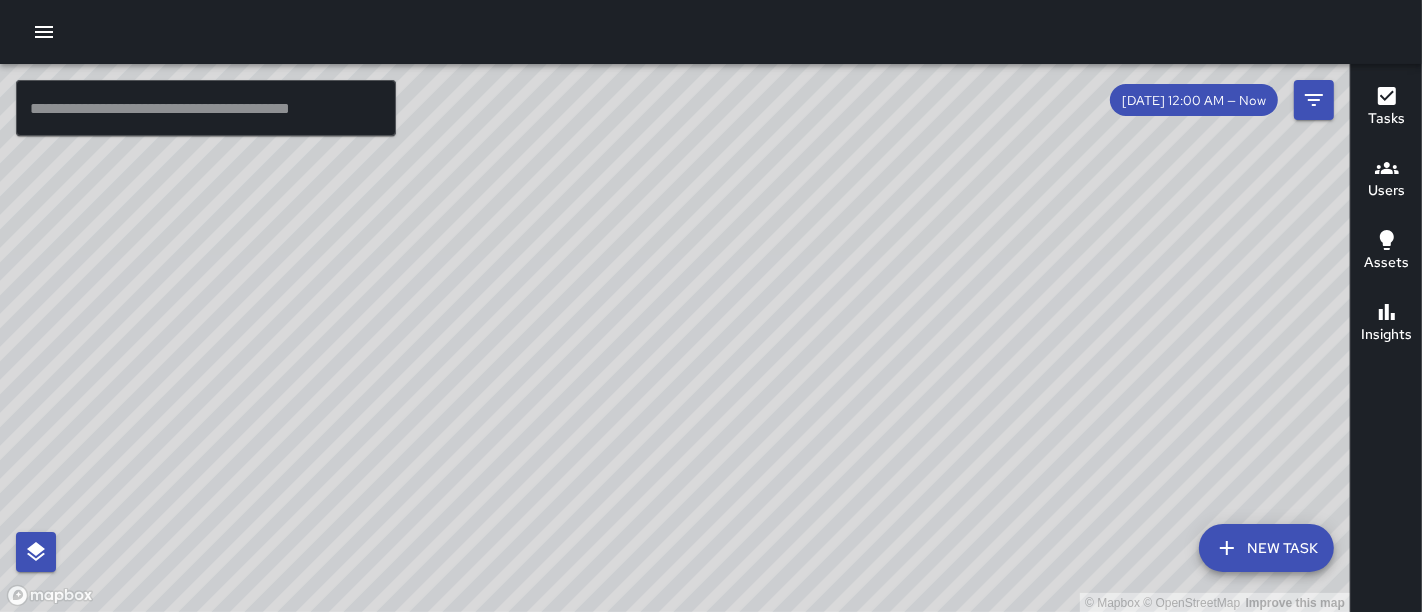 drag, startPoint x: 1013, startPoint y: 324, endPoint x: 1217, endPoint y: -34, distance: 412.0437 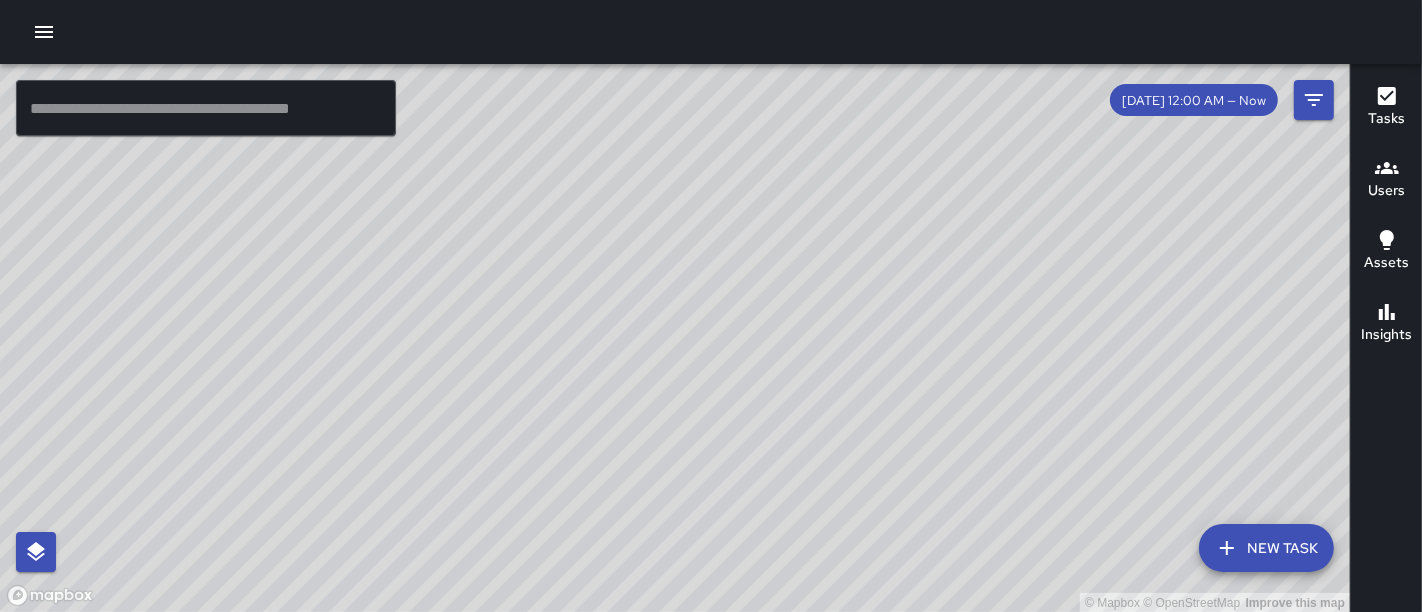 click on "© Mapbox   © OpenStreetMap   Improve this map ​ New Task 8/03 12:00 AM — Now Map Layers Tasks Users Assets Location History Tasks Newest Tasks First * ​ 100  tasks DO [FIRST] [LAST] 1 [STREET] Sun, Aug 3, 11:48 AM Interaction DO [FIRST] [LAST] 1 [STREET] Sun, Aug 3, 11:48 AM Directions Provided DO [FIRST] [LAST] [NUMBER] [STREET] Sun, Aug 3, 11:46 AM Sit and Lie Not trying to wake up DO [FIRST] [LAST] [NUMBER] [STREET] Sun, Aug 3, 11:45 AM Quality of Life Observation PM DO [FIRST] [LAST] [NUMBER] [STREET] Sun, Aug 3, 11:41 AM Interaction Filters Date Range Now Today 7/27 8/3 11:44 am Status To Do Skipped Completed Source Jia 311 Workflows Divisions Public Realm Assets Special Projects Team One Maritime Safety Team Hospitality Team Clean Team Port Events Categories ​ Users ​ Assets ​ Reset Apply Users Most completed tasks * ​ 43  users BG [FIRST] [LAST] Ambassador Tasks 29  /  29 Time 5h 30m 6:19 - 11:49 AM Distance 9.59  miles JB [FIRST] [LAST] Ambassador Tasks 19  /  19 Time JD" at bounding box center [711, 306] 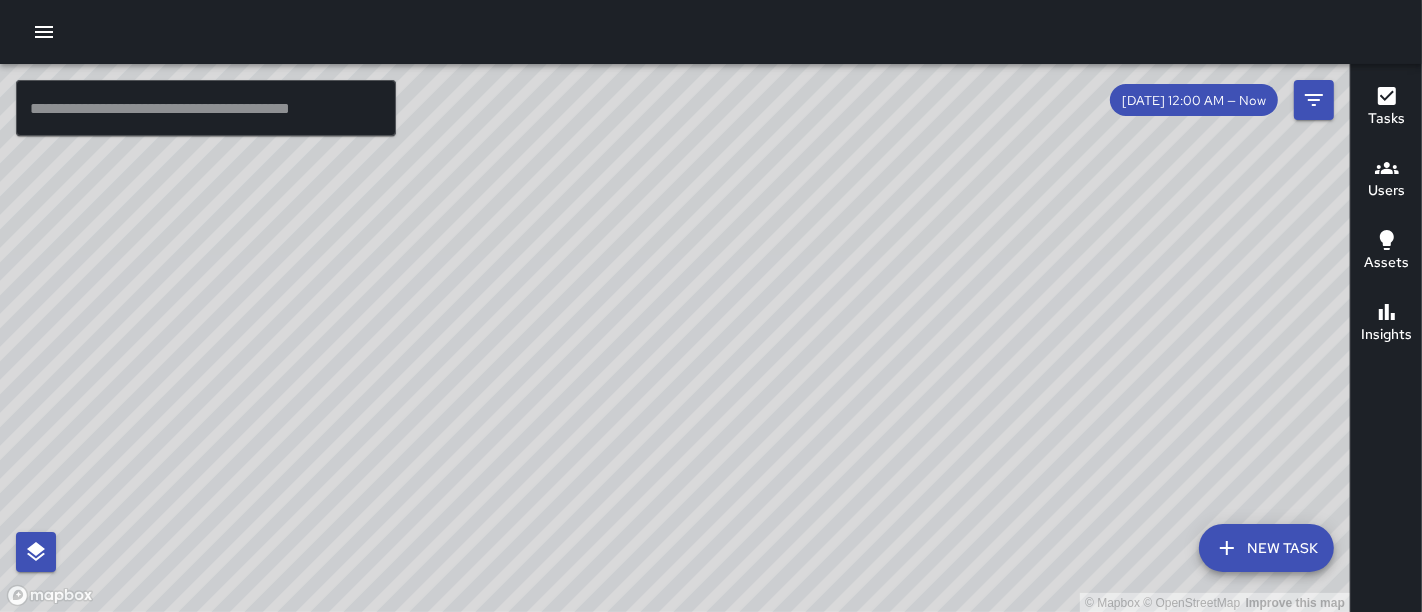 drag, startPoint x: 1119, startPoint y: 264, endPoint x: 1414, endPoint y: 26, distance: 379.03693 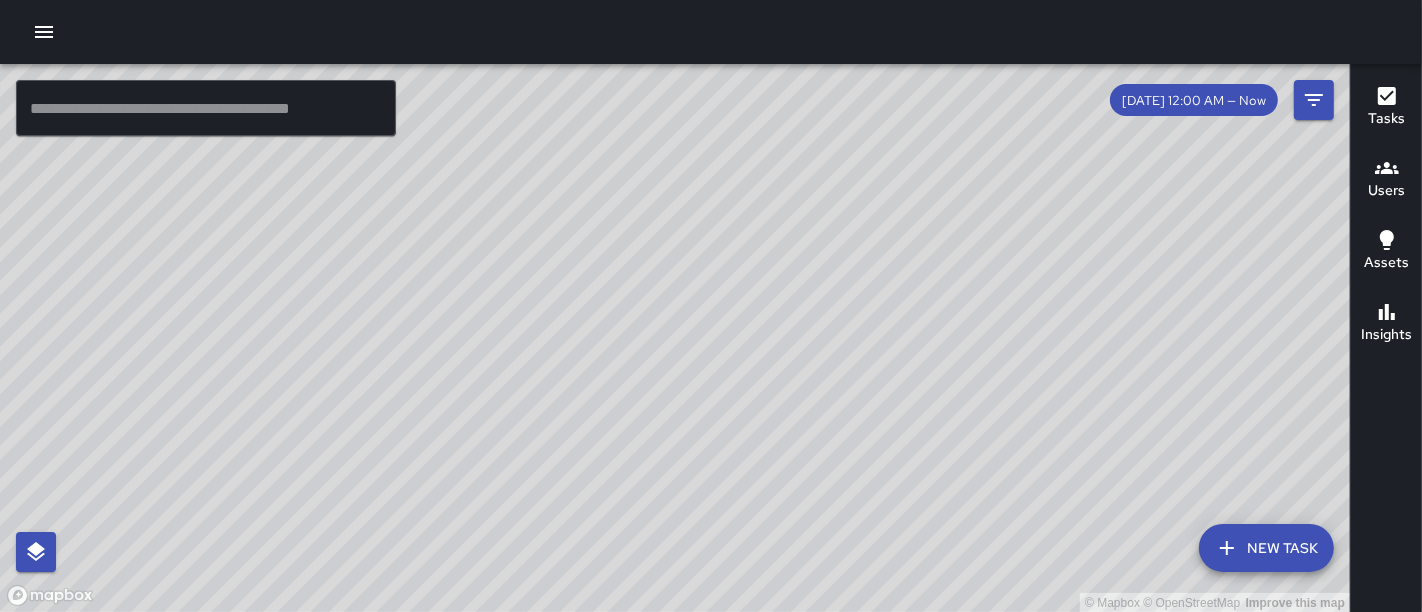 click on "© Mapbox   © OpenStreetMap   Improve this map ​ New Task 8/03 12:00 AM — Now Map Layers Tasks Users Assets Location History Tasks Newest Tasks First * ​ 100  tasks DO [FIRST] [LAST] 1 [STREET] Sun, Aug 3, 11:48 AM Interaction DO [FIRST] [LAST] 1 [STREET] Sun, Aug 3, 11:48 AM Directions Provided DO [FIRST] [LAST] [NUMBER] [STREET] Sun, Aug 3, 11:46 AM Sit and Lie Not trying to wake up DO [FIRST] [LAST] [NUMBER] [STREET] Sun, Aug 3, 11:45 AM Quality of Life Observation PM DO [FIRST] [LAST] [NUMBER] [STREET] Sun, Aug 3, 11:41 AM Interaction Filters Date Range Now Today 7/27 8/3 11:44 am Status To Do Skipped Completed Source Jia 311 Workflows Divisions Public Realm Assets Special Projects Team One Maritime Safety Team Hospitality Team Clean Team Port Events Categories ​ Users ​ Assets ​ Reset Apply Users Most completed tasks * ​ 43  users BG [FIRST] [LAST] Ambassador Tasks 29  /  29 Time 5h 30m 6:19 - 11:49 AM Distance 9.59  miles JB [FIRST] [LAST] Ambassador Tasks 19  /  19 Time JD" at bounding box center (711, 306) 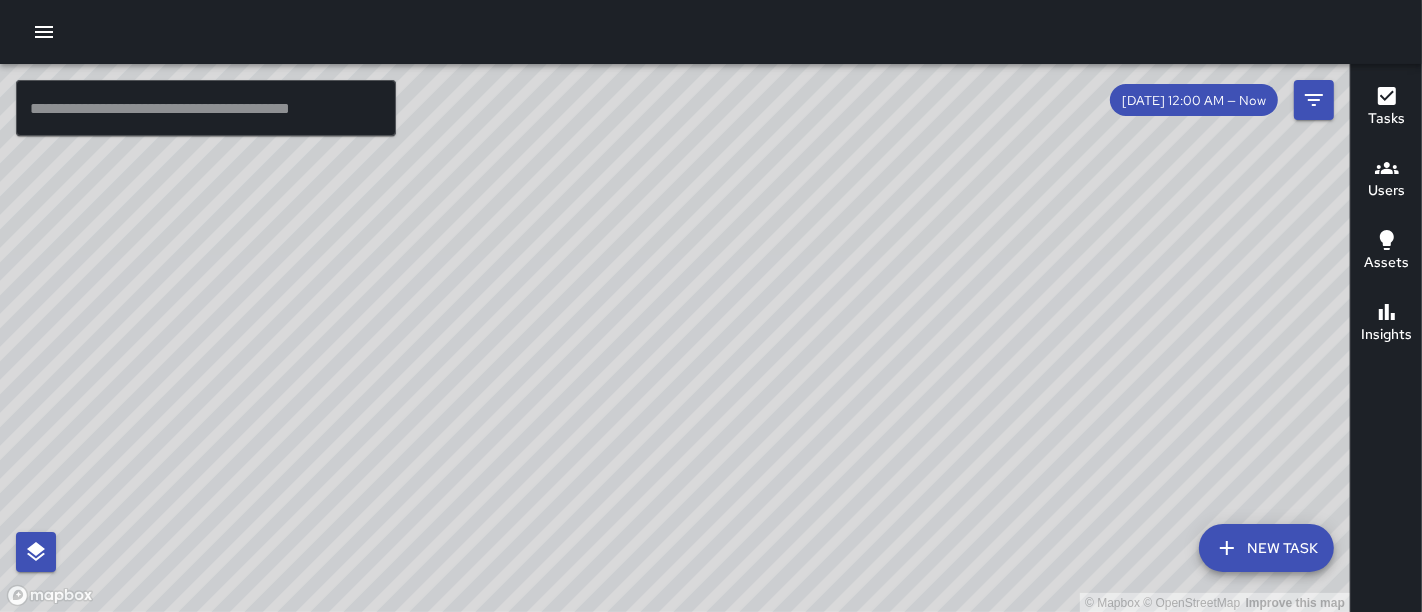 drag, startPoint x: 1130, startPoint y: 155, endPoint x: 1091, endPoint y: 572, distance: 418.81976 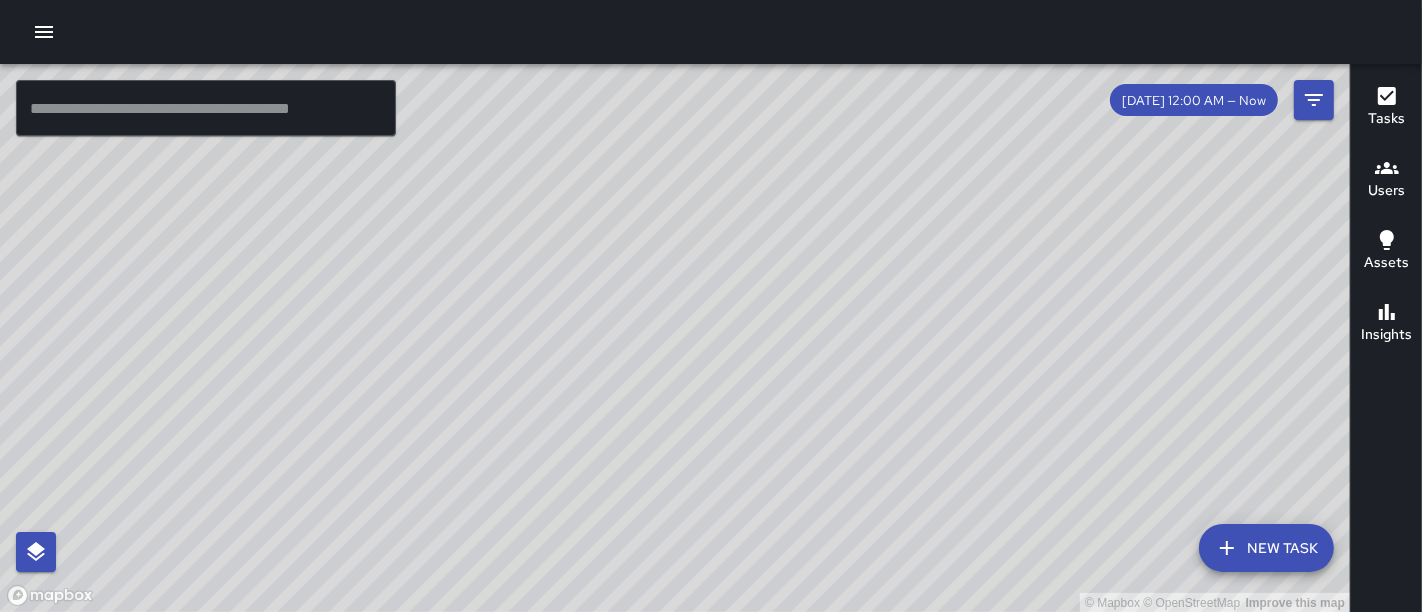 click on "© Mapbox   © OpenStreetMap   Improve this map" at bounding box center (675, 338) 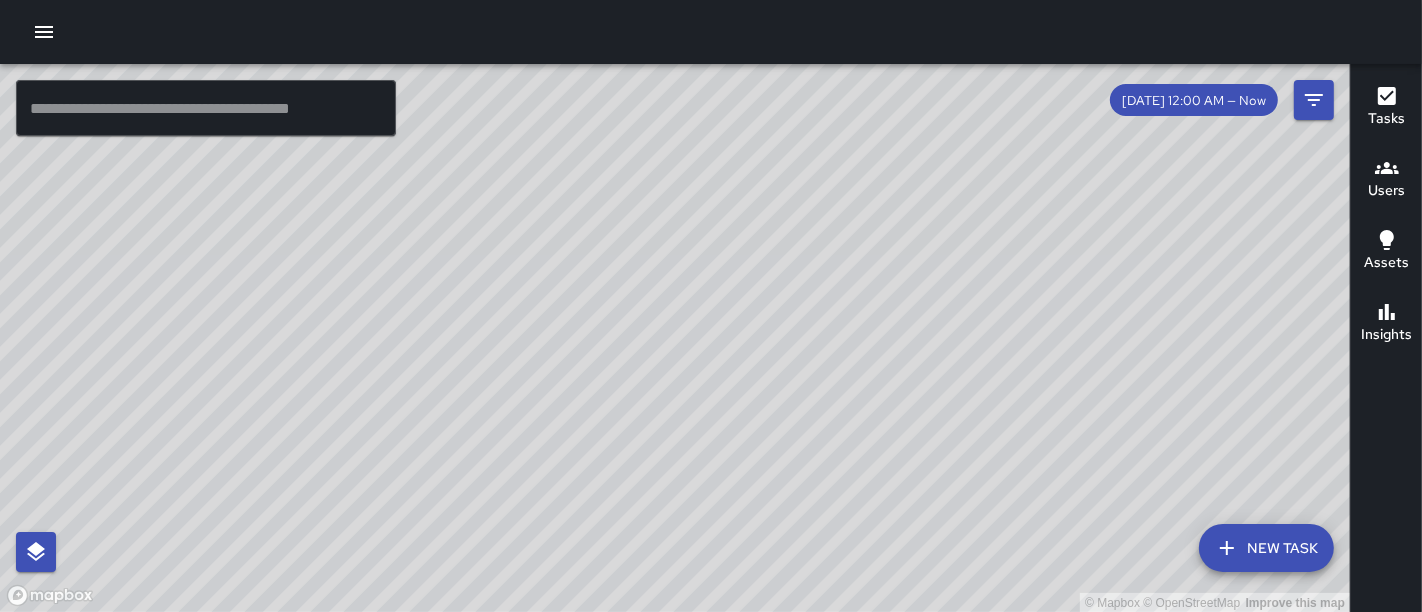 drag, startPoint x: 931, startPoint y: 222, endPoint x: 910, endPoint y: 635, distance: 413.53354 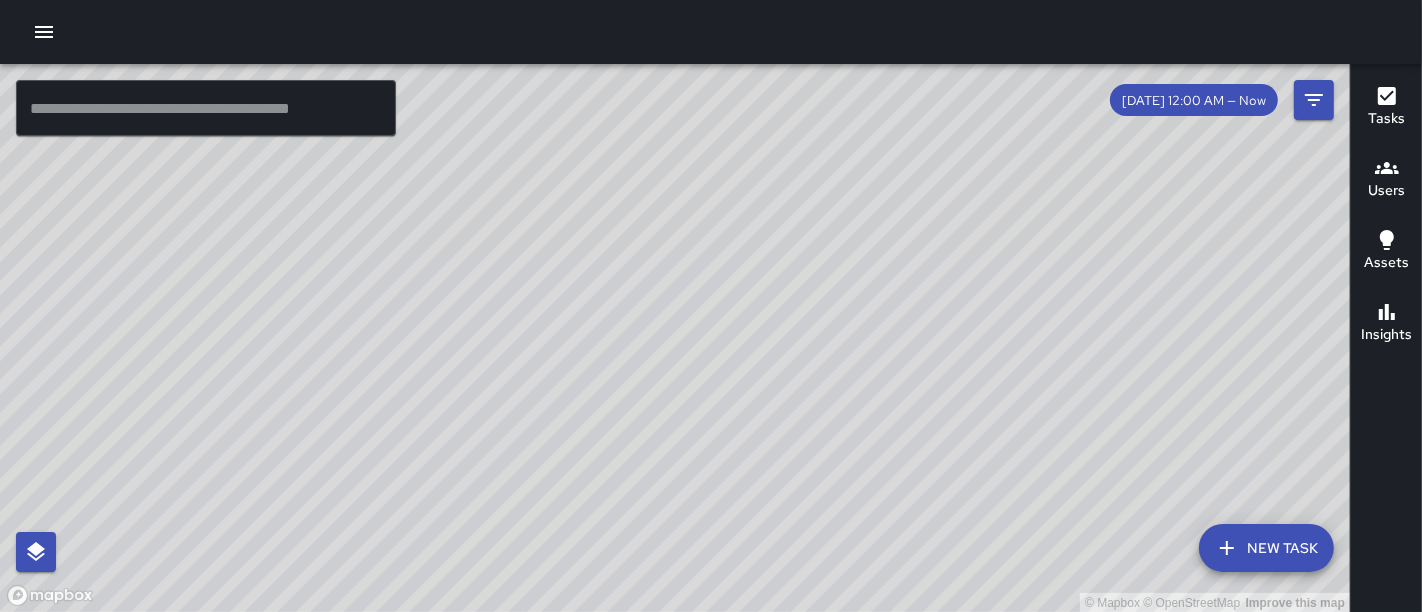 click on "© Mapbox   © OpenStreetMap   Improve this map ​ New Task 8/03 12:00 AM — Now Map Layers Tasks Users Assets Location History Tasks Newest Tasks First * ​ 101  tasks DO [FIRST] [LAST] [NUMBER] [STREET] Sun, Aug 3, 11:50 AM Interaction DO [FIRST] [LAST] 1 [STREET] Sun, Aug 3, 11:48 AM Interaction DO [FIRST] [LAST] 1 [STREET] Sun, Aug 3, 11:48 AM Directions Provided DO [FIRST] [LAST] [NUMBER] [STREET] Sun, Aug 3, 11:46 AM Sit and Lie Not trying to wake up DO [FIRST] [LAST] [NUMBER] [STREET] Sun, Aug 3, 11:45 AM Quality of Life Observation PM Filters Date Range Now Today 7/27 8/3 11:44 am Status To Do Skipped Completed Source Jia 311 Workflows Divisions Public Realm Assets Special Projects Team One Maritime Safety Team Hospitality Team Clean Team Port Events Categories ​ Users ​ Assets ​ Reset Apply Users Most completed tasks * ​ 43  users BG [FIRST] [LAST] Ambassador Tasks 29  /  29 Time 5h 30m 6:19 - 11:49 AM Distance 9.59  miles JB [FIRST] [LAST] Ambassador Tasks 19  /  19 Time JD" at bounding box center (711, 306) 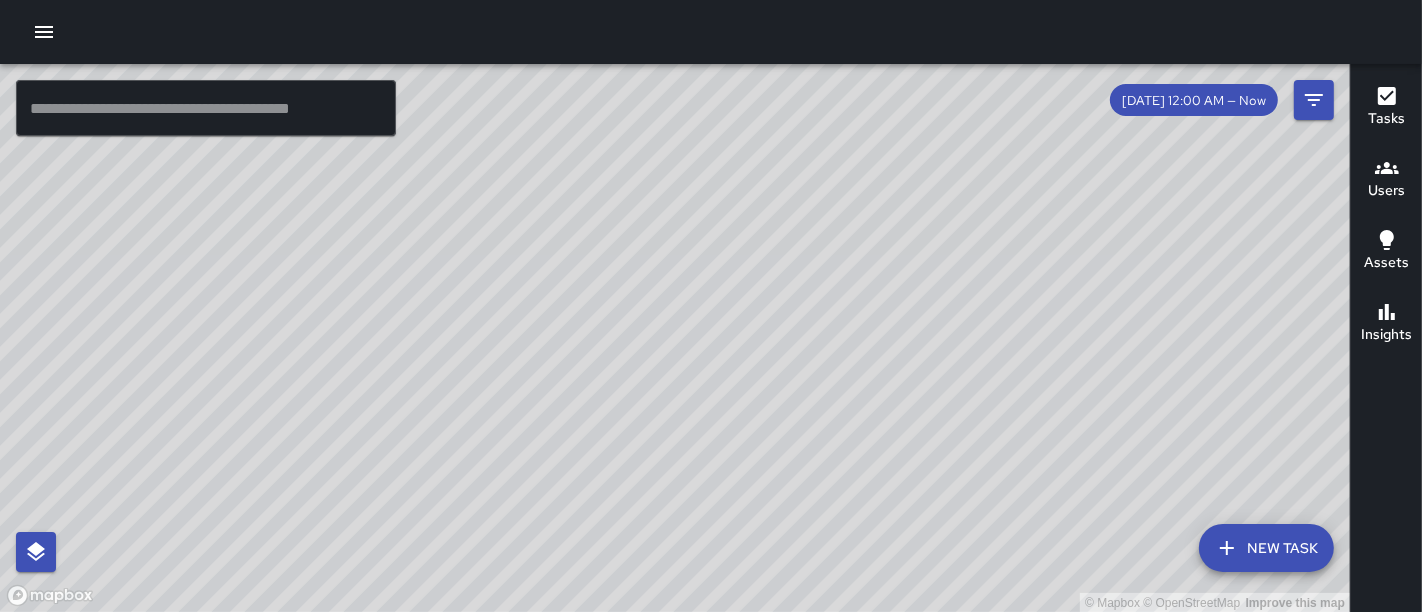 drag, startPoint x: 991, startPoint y: 332, endPoint x: 719, endPoint y: 485, distance: 312.07852 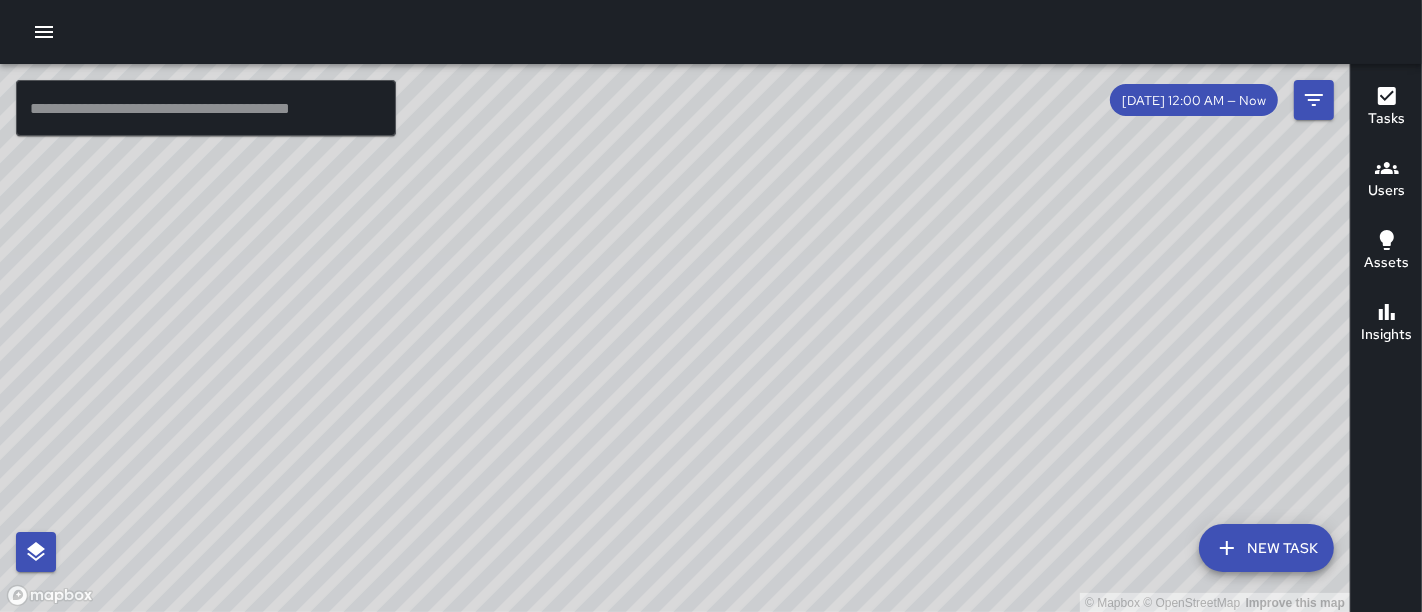 click on "© Mapbox   © OpenStreetMap   Improve this map" at bounding box center [675, 338] 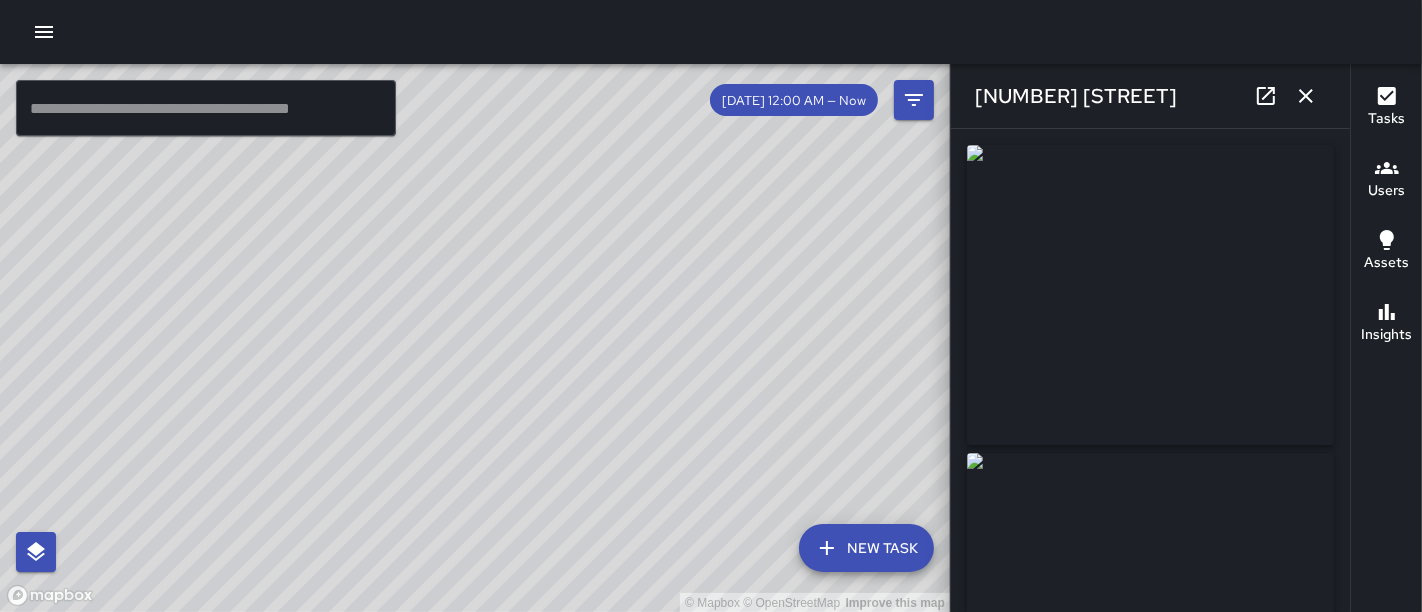 type on "**********" 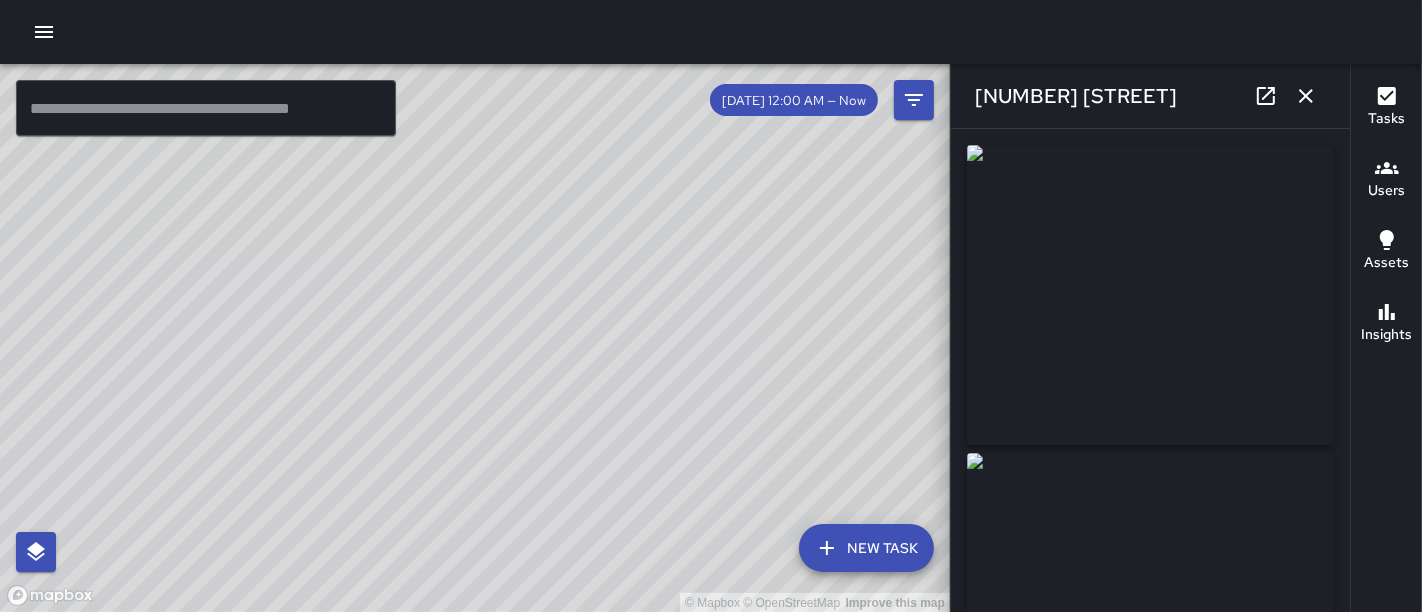 click on "© Mapbox   © OpenStreetMap   Improve this map" at bounding box center (475, 338) 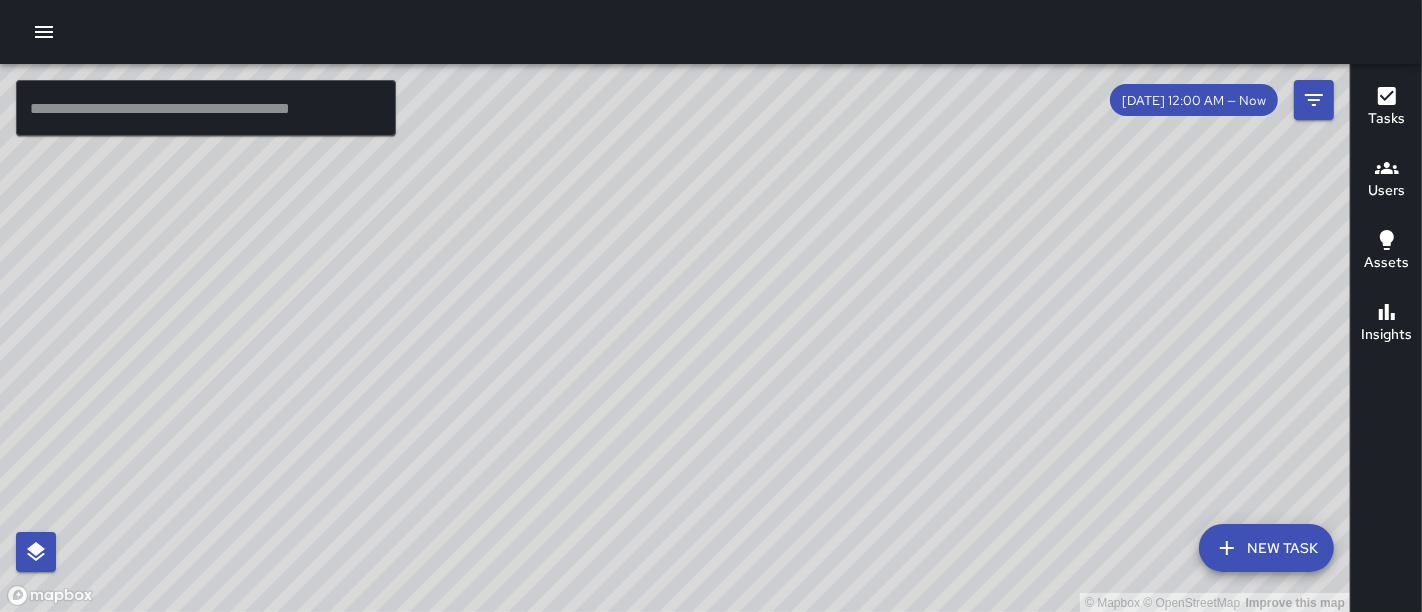 drag, startPoint x: 971, startPoint y: 212, endPoint x: 947, endPoint y: 552, distance: 340.846 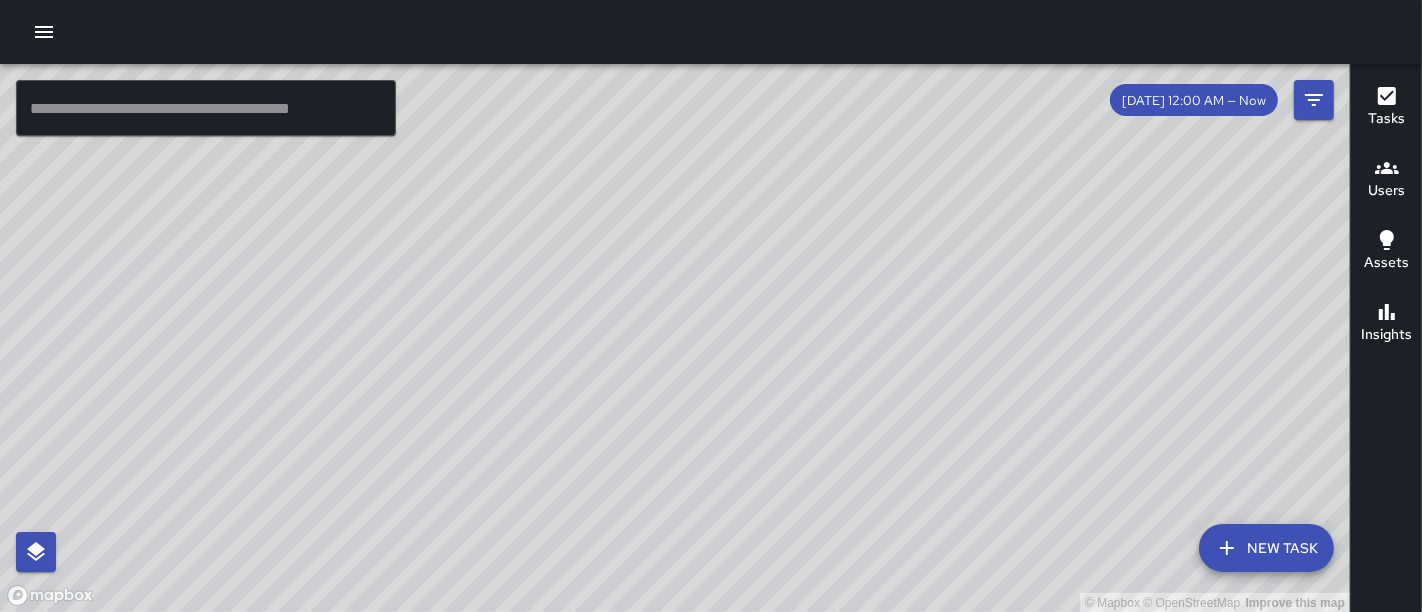 click on "© Mapbox   © OpenStreetMap   Improve this map" at bounding box center (675, 338) 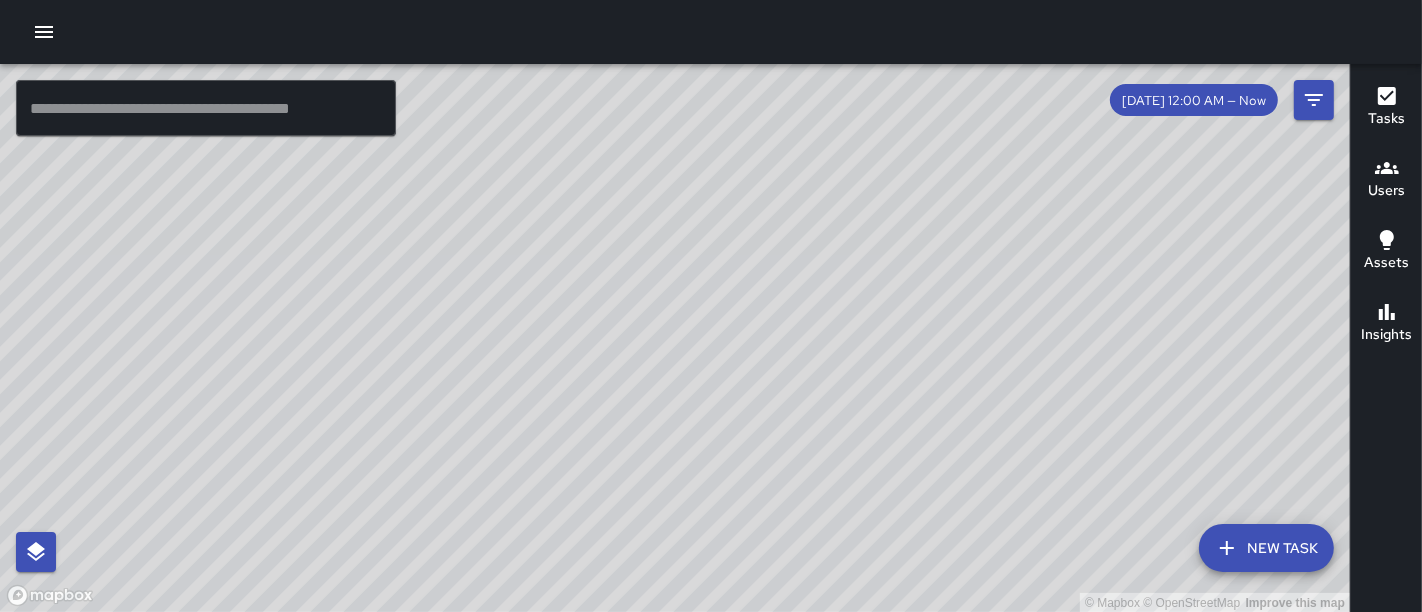 drag, startPoint x: 840, startPoint y: 286, endPoint x: 829, endPoint y: 510, distance: 224.26993 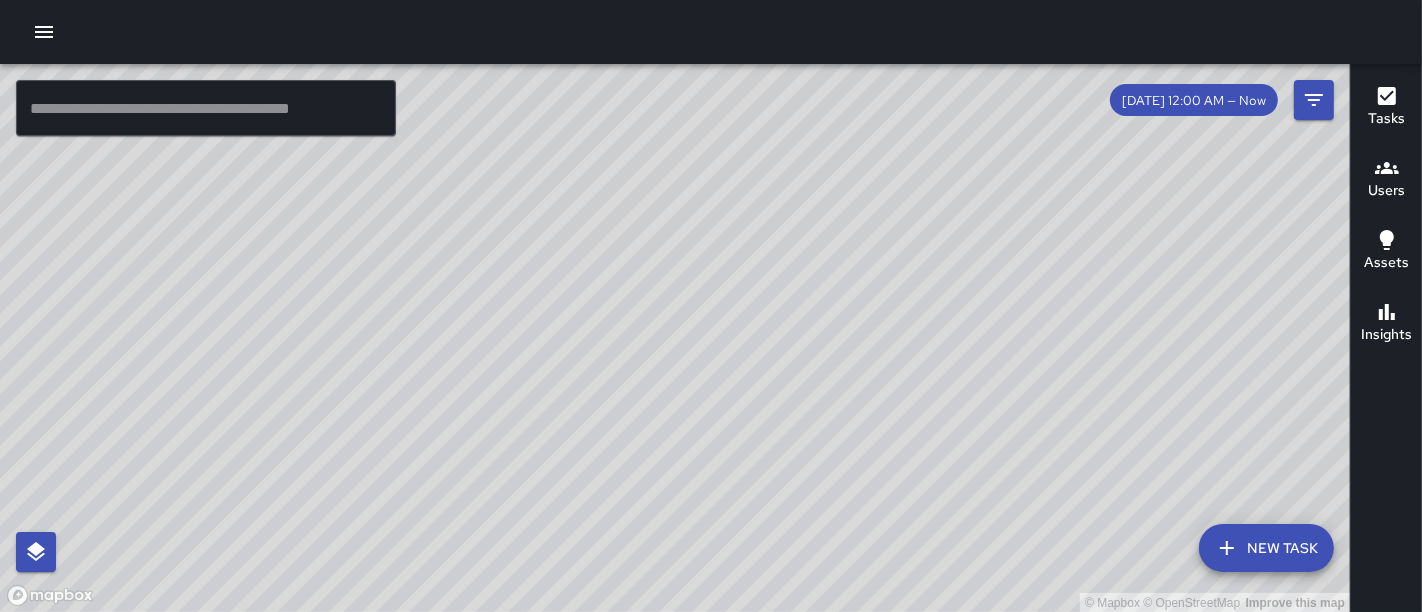 click on "© Mapbox   © OpenStreetMap   Improve this map" at bounding box center (675, 338) 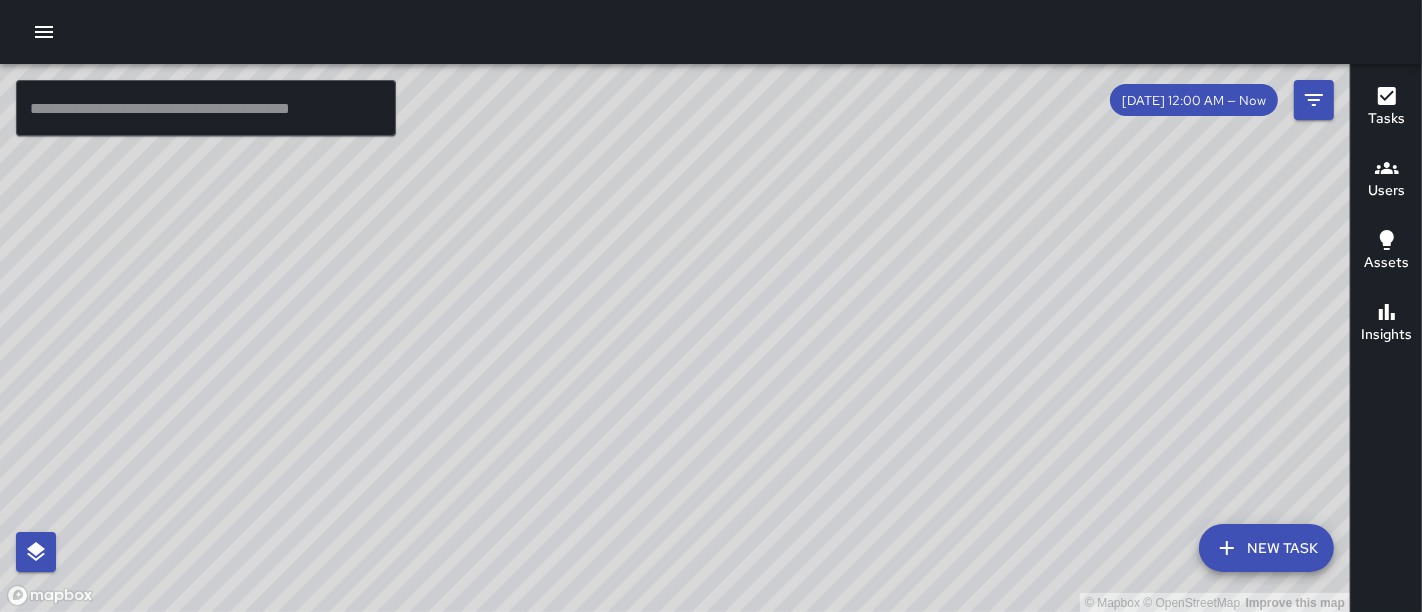 drag, startPoint x: 637, startPoint y: 301, endPoint x: 791, endPoint y: 176, distance: 198.34566 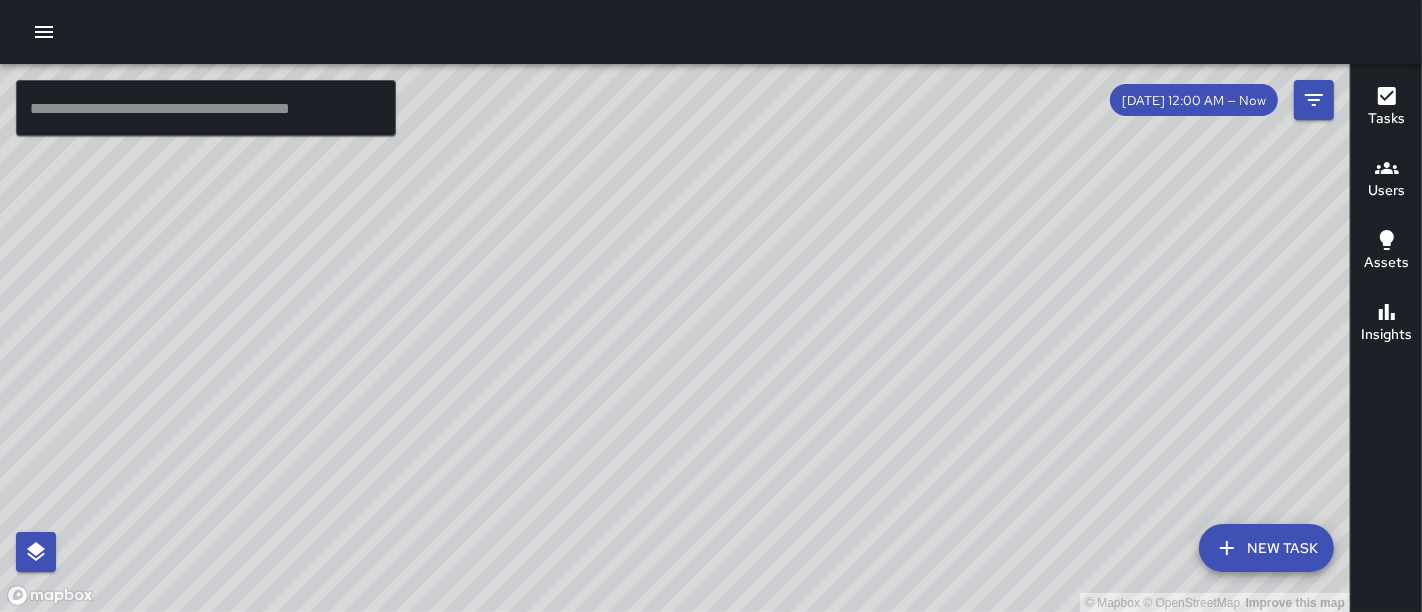 click on "© Mapbox   © OpenStreetMap   Improve this map" at bounding box center [675, 338] 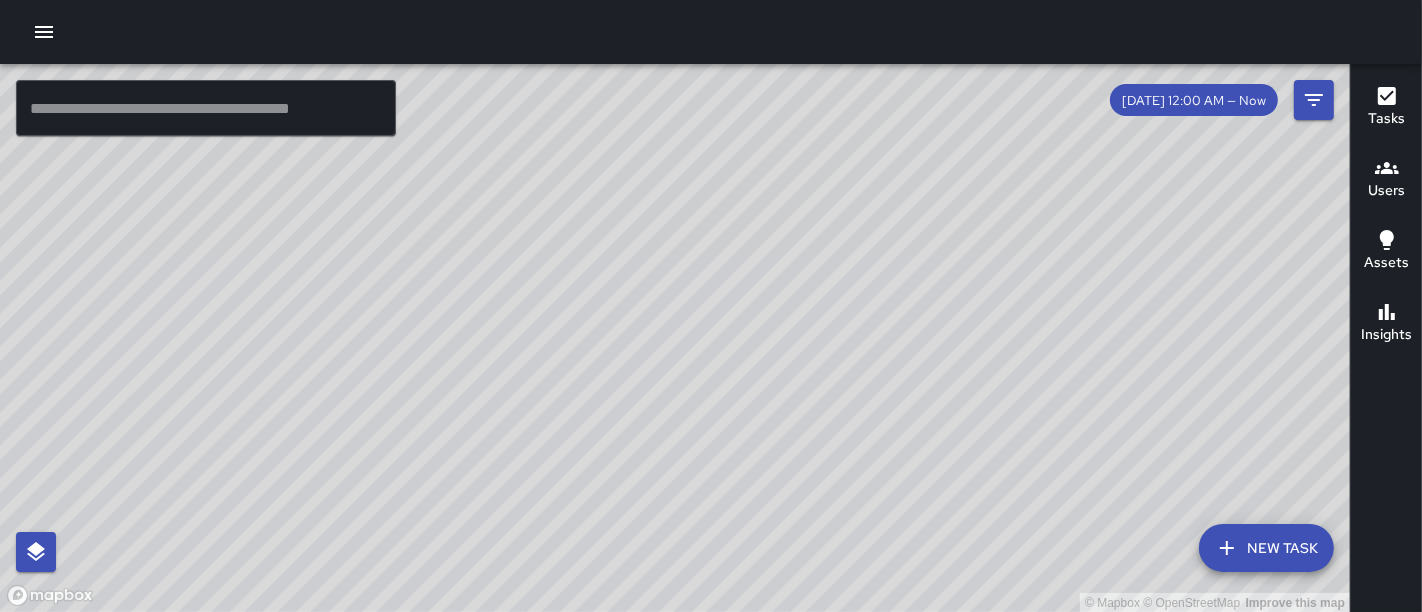 drag, startPoint x: 724, startPoint y: 289, endPoint x: 877, endPoint y: 253, distance: 157.17824 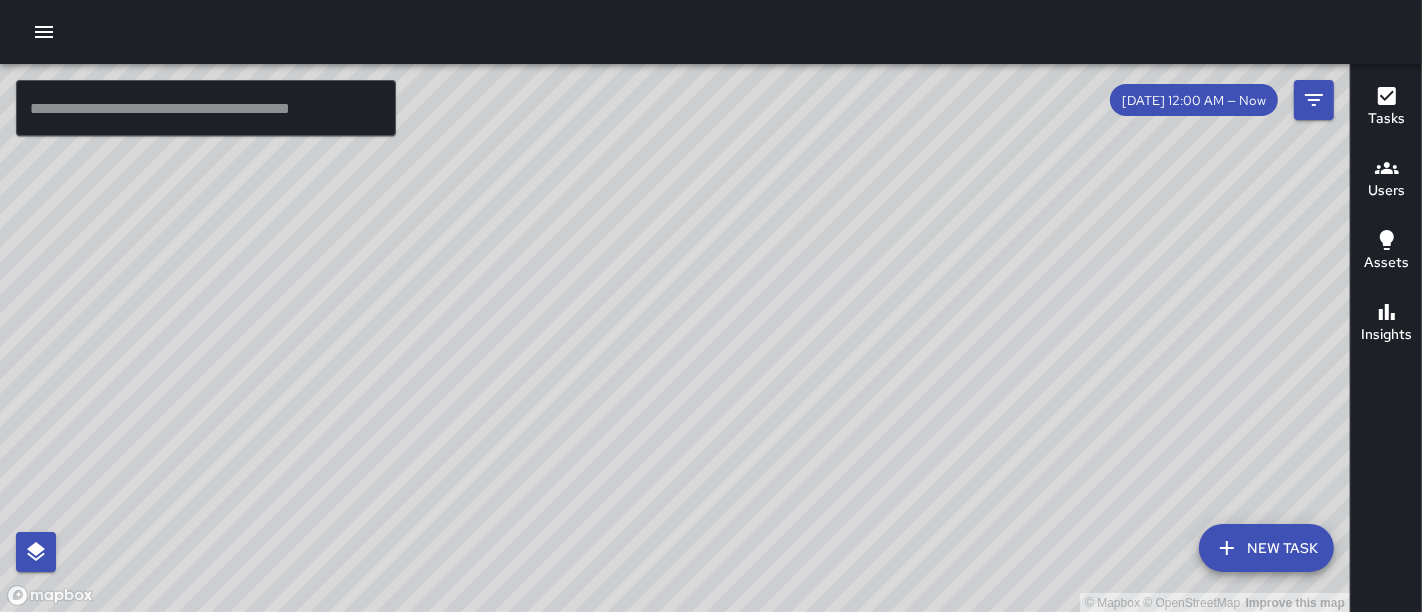 click on "© Mapbox   © OpenStreetMap   Improve this map" at bounding box center (675, 338) 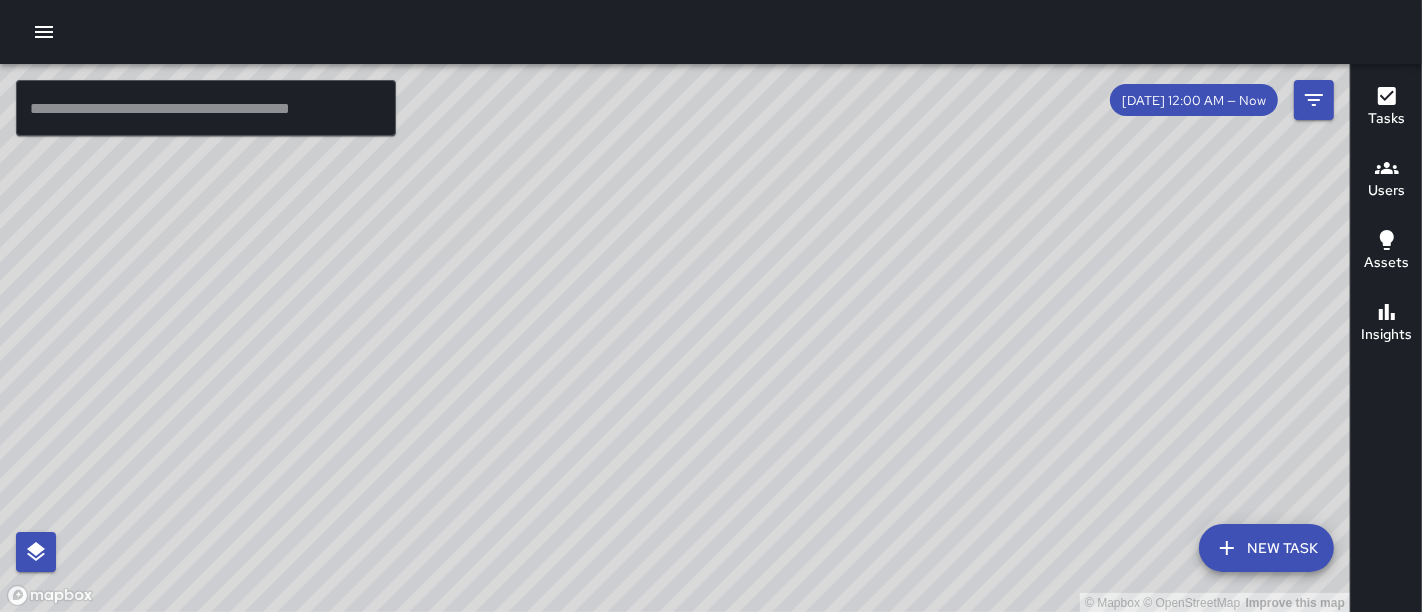drag, startPoint x: 934, startPoint y: 275, endPoint x: 784, endPoint y: 236, distance: 154.98709 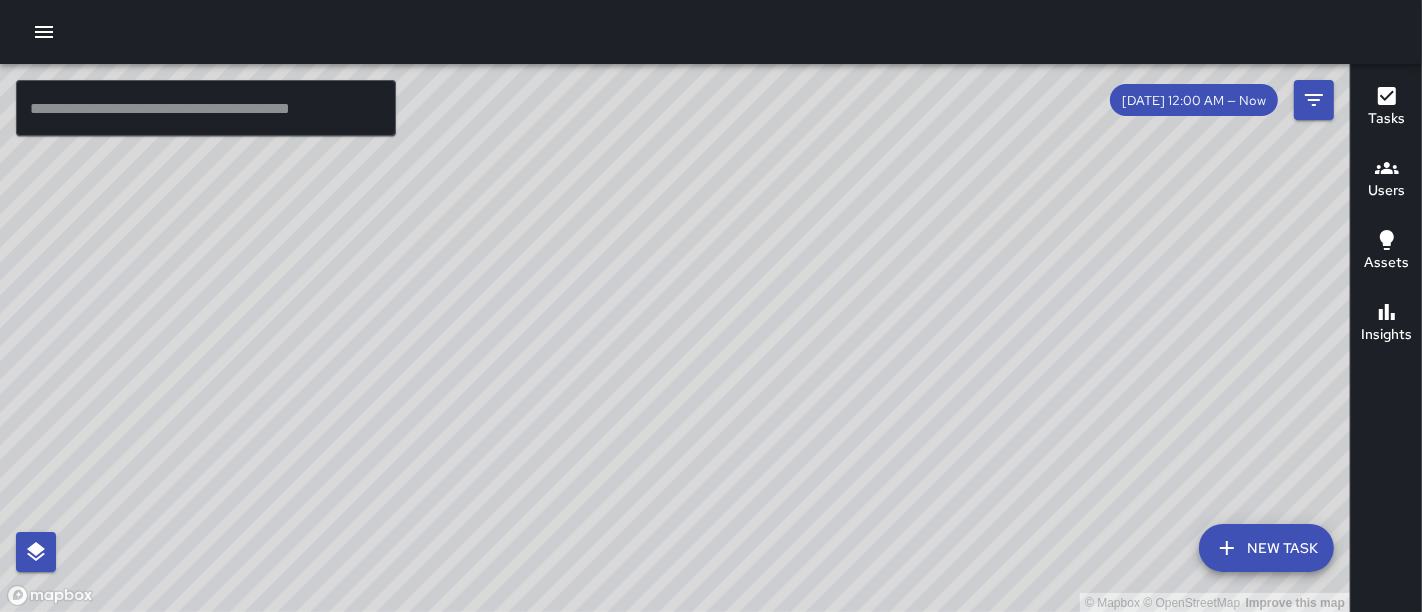 click on "© Mapbox   © OpenStreetMap   Improve this map" at bounding box center (675, 338) 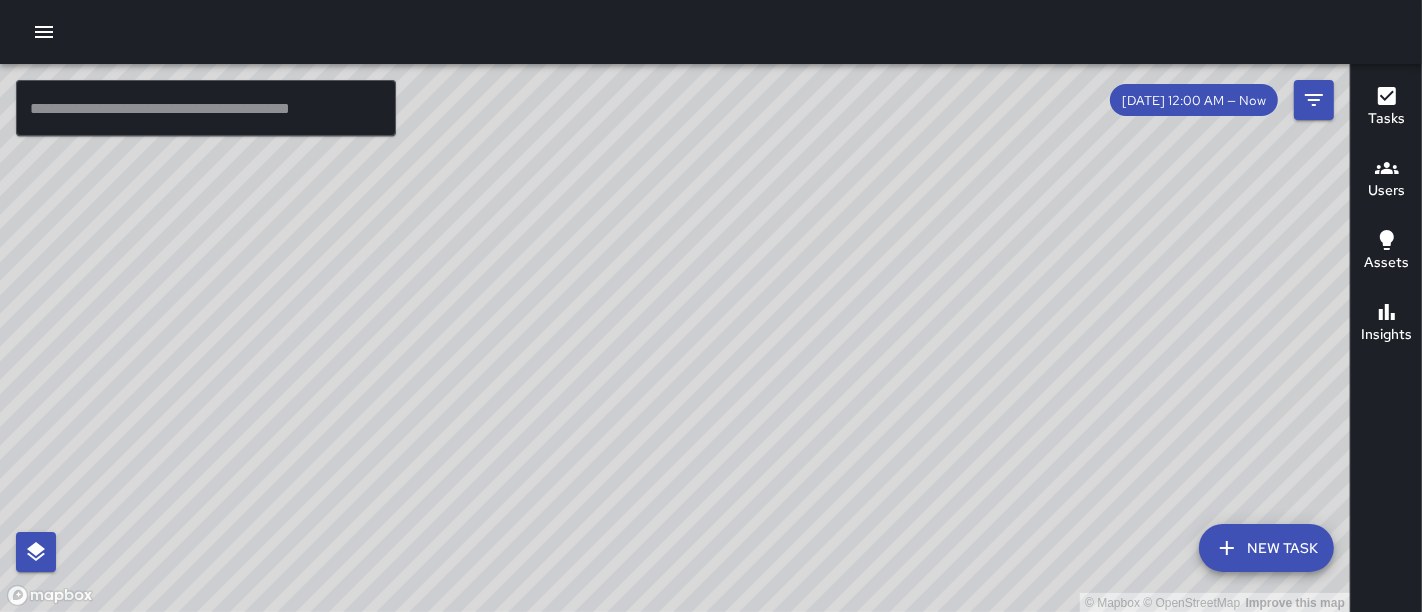 drag, startPoint x: 780, startPoint y: 352, endPoint x: 598, endPoint y: 228, distance: 220.22716 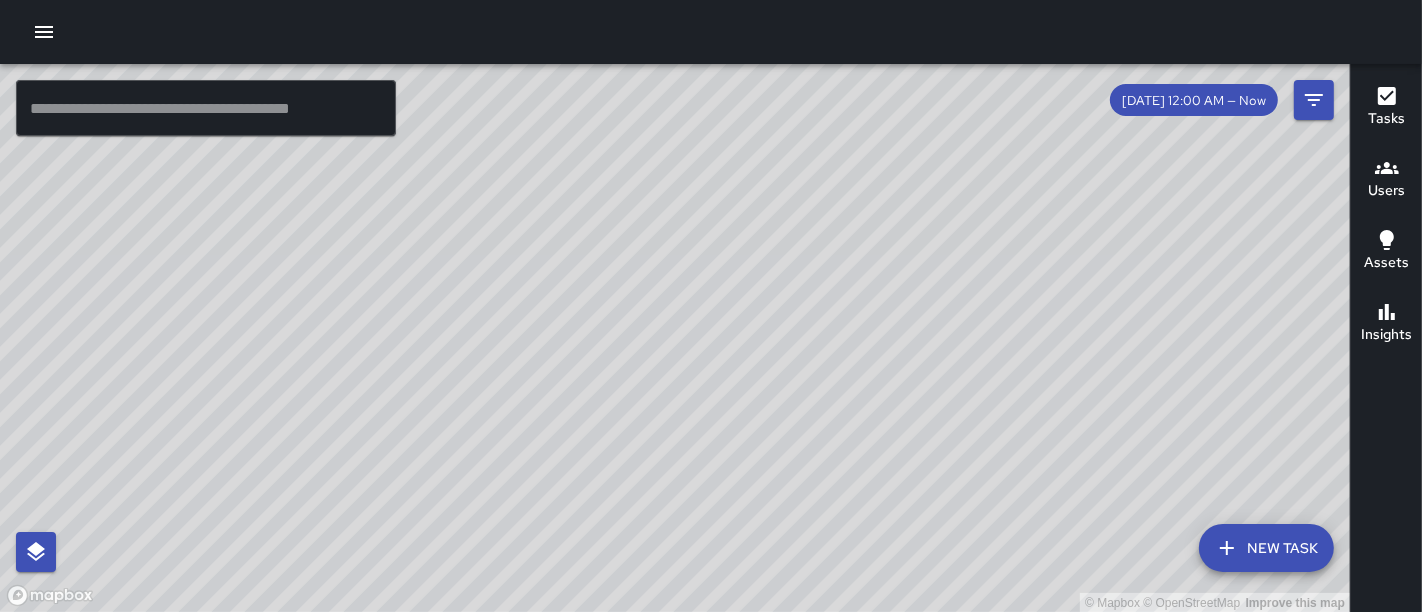 click on "© Mapbox   © OpenStreetMap   Improve this map" at bounding box center [675, 338] 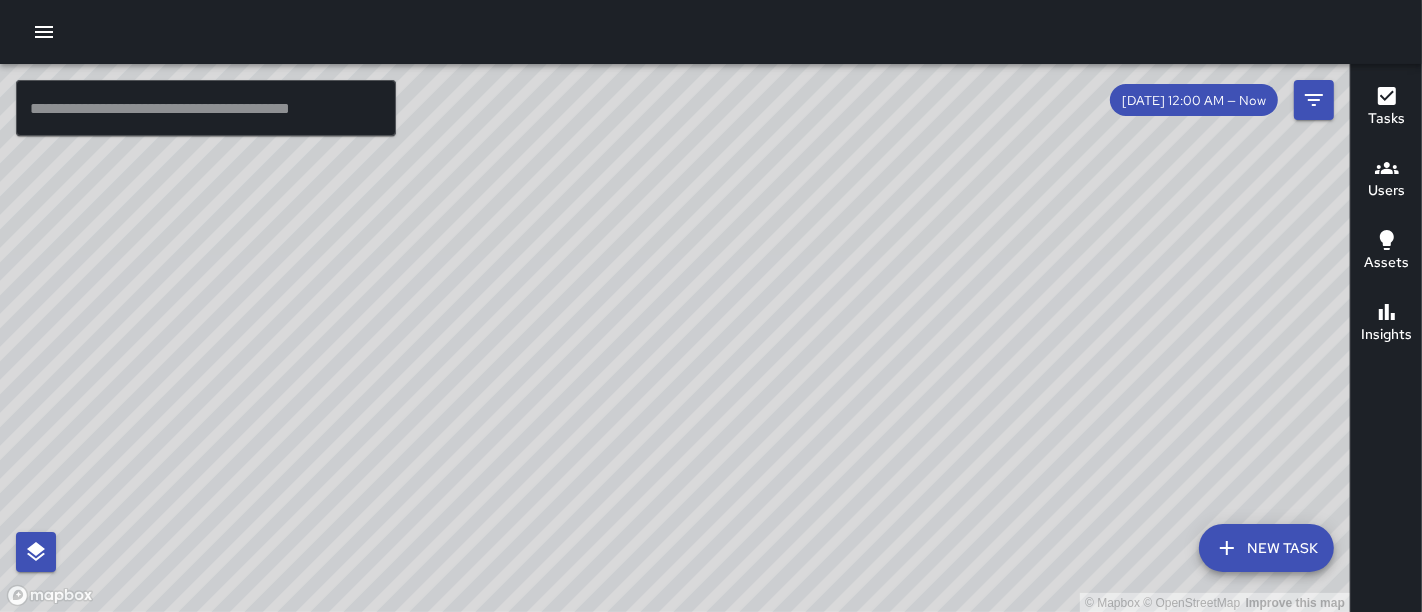drag, startPoint x: 742, startPoint y: 278, endPoint x: 550, endPoint y: 146, distance: 232.99785 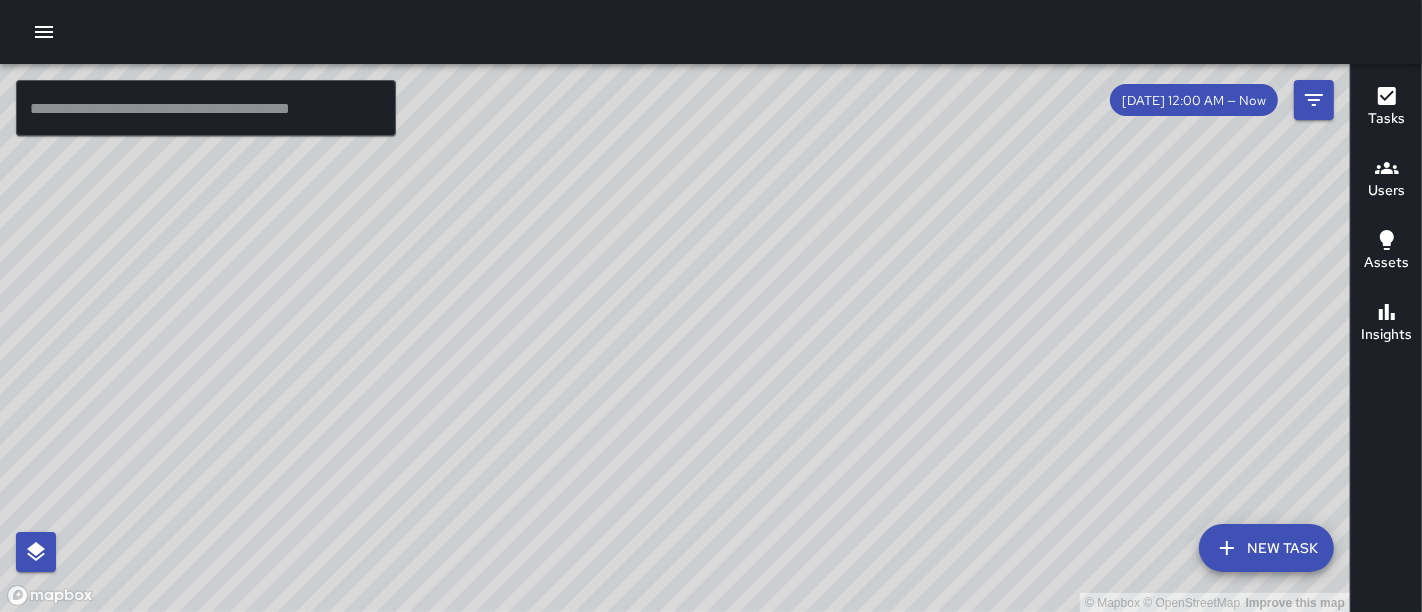 click on "© Mapbox   © OpenStreetMap   Improve this map" at bounding box center [675, 338] 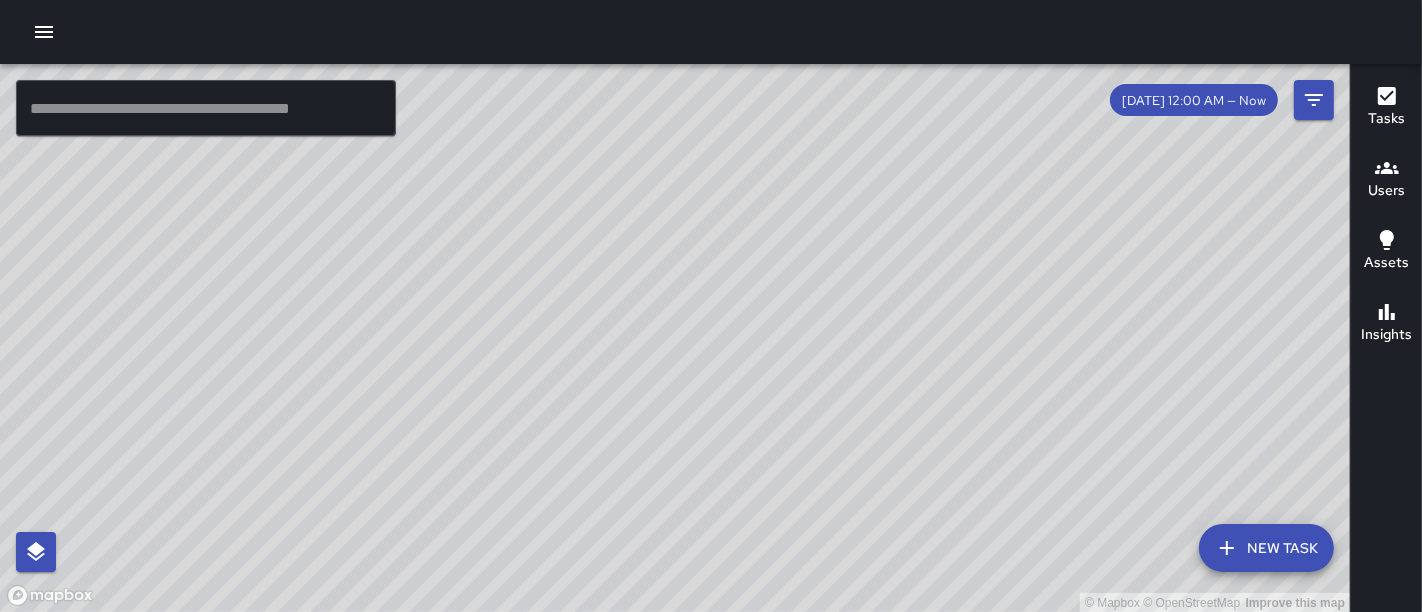 drag, startPoint x: 652, startPoint y: 358, endPoint x: 662, endPoint y: 195, distance: 163.30646 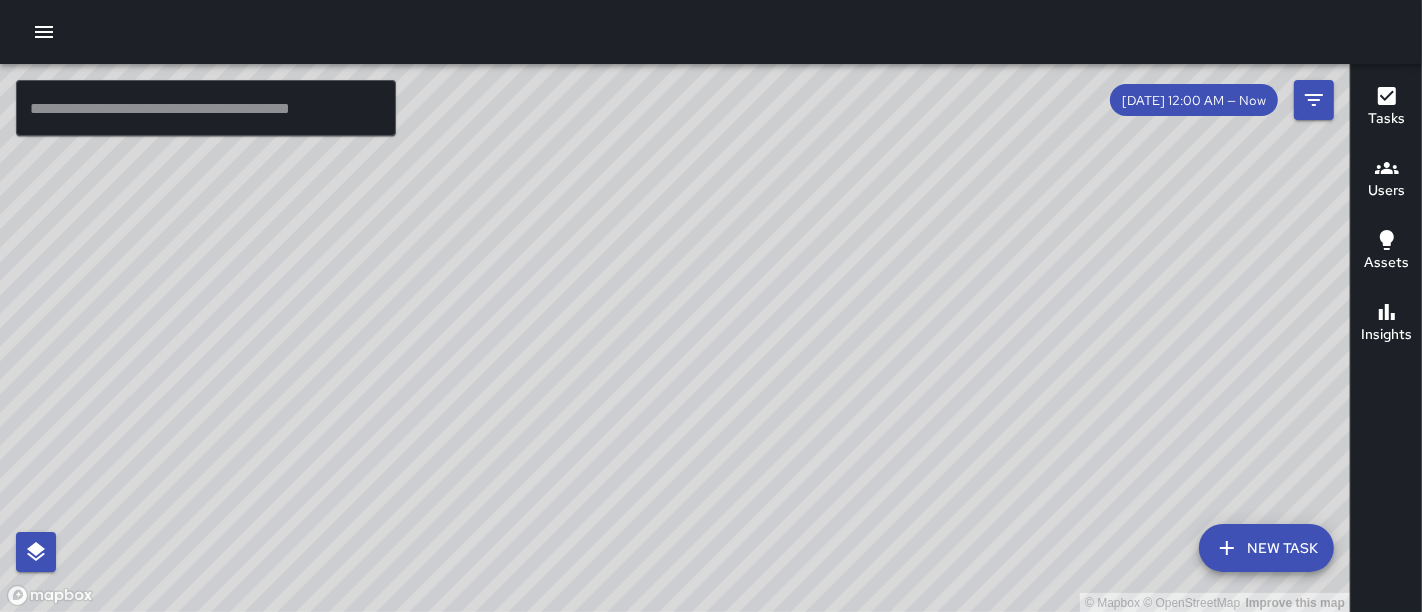 click on "© Mapbox   © OpenStreetMap   Improve this map" at bounding box center [675, 338] 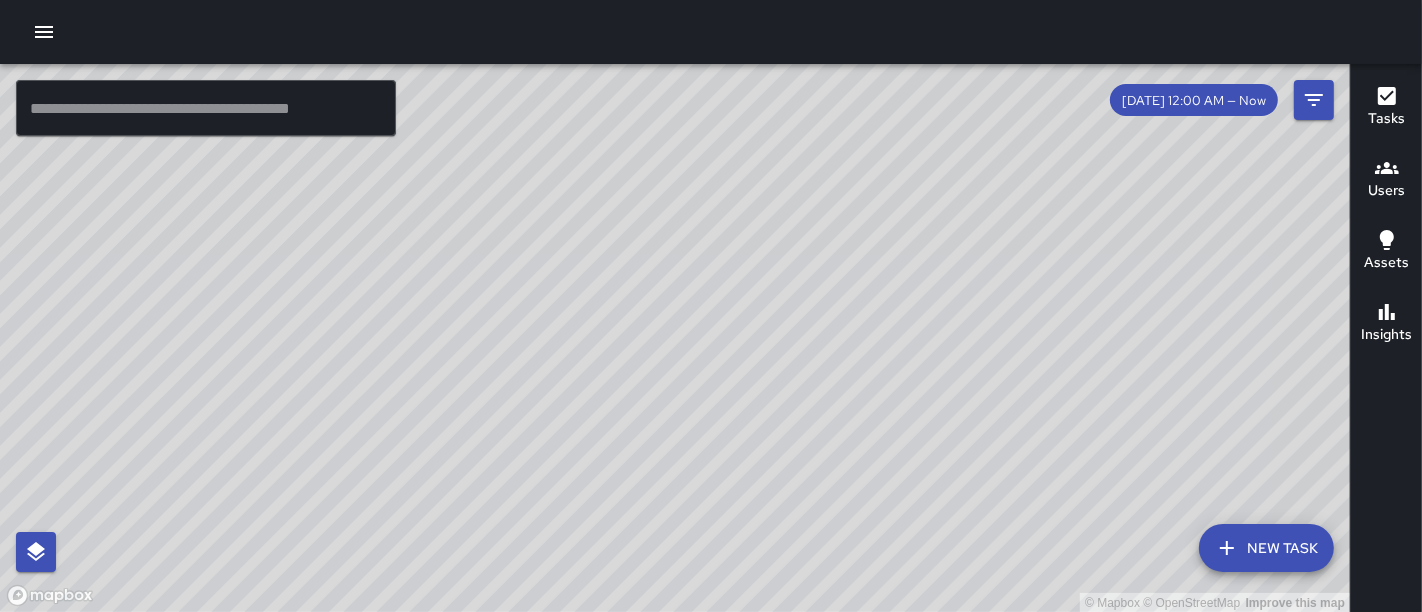 drag, startPoint x: 680, startPoint y: 260, endPoint x: 759, endPoint y: 227, distance: 85.61542 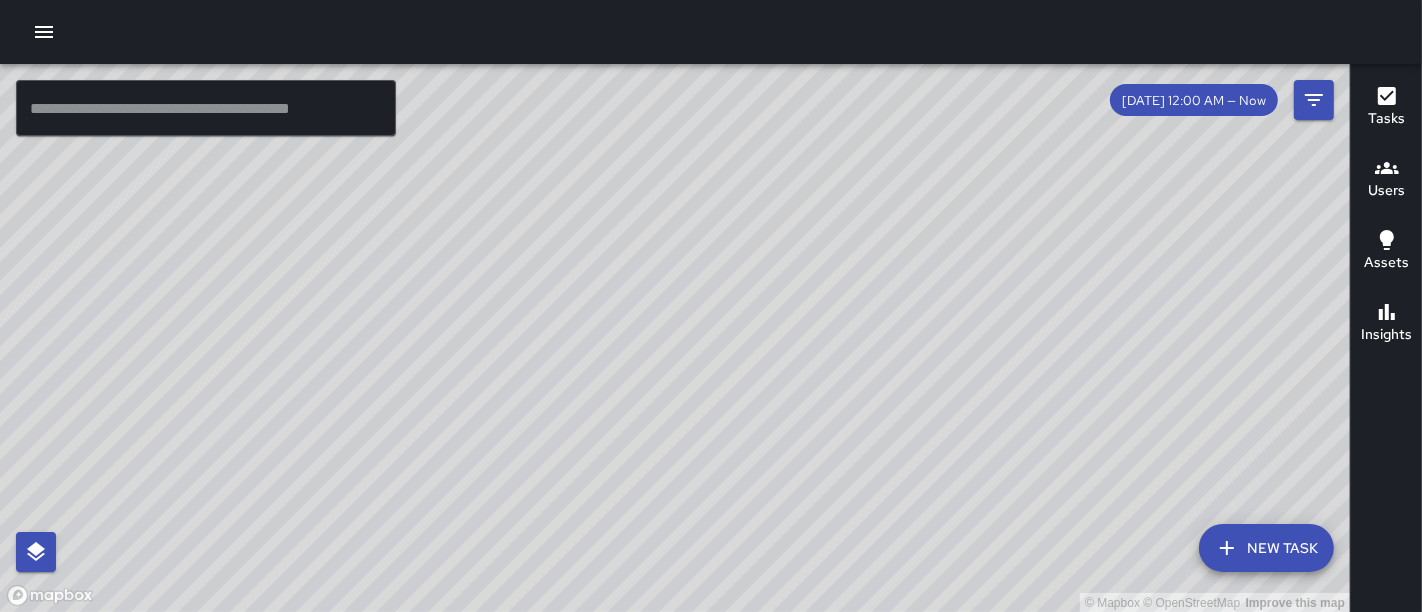 click on "© Mapbox   © OpenStreetMap   Improve this map" at bounding box center (675, 338) 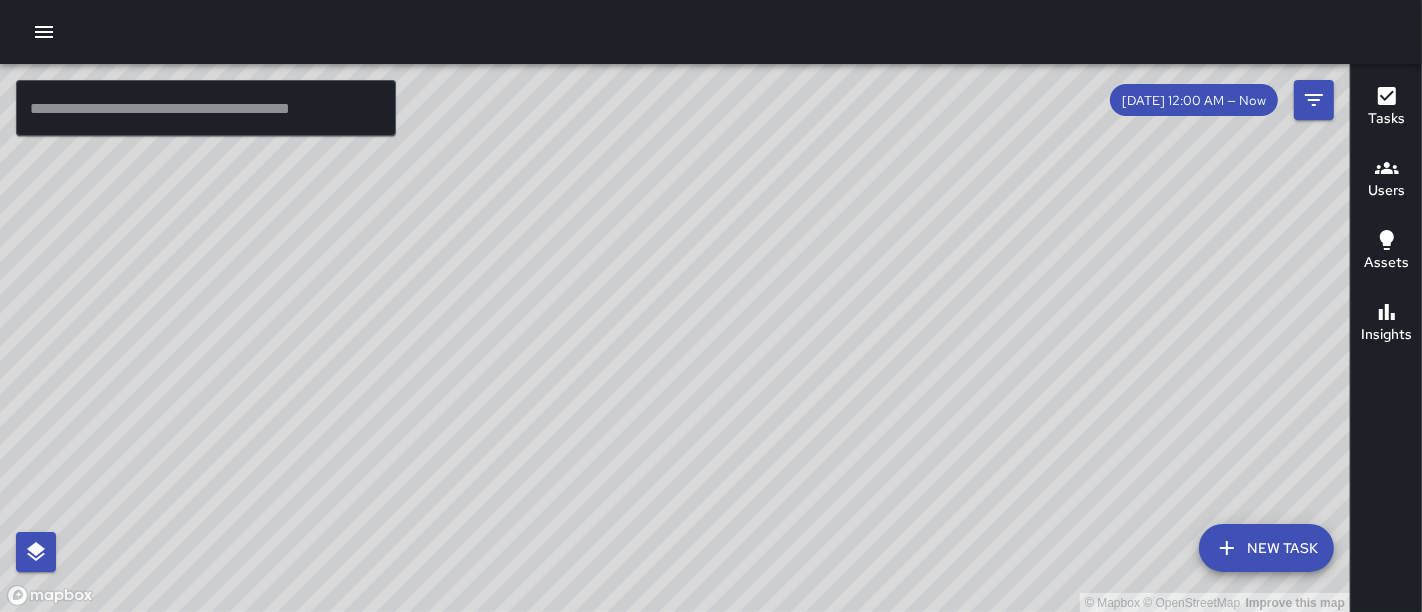 click on "© Mapbox   © OpenStreetMap   Improve this map" at bounding box center (675, 338) 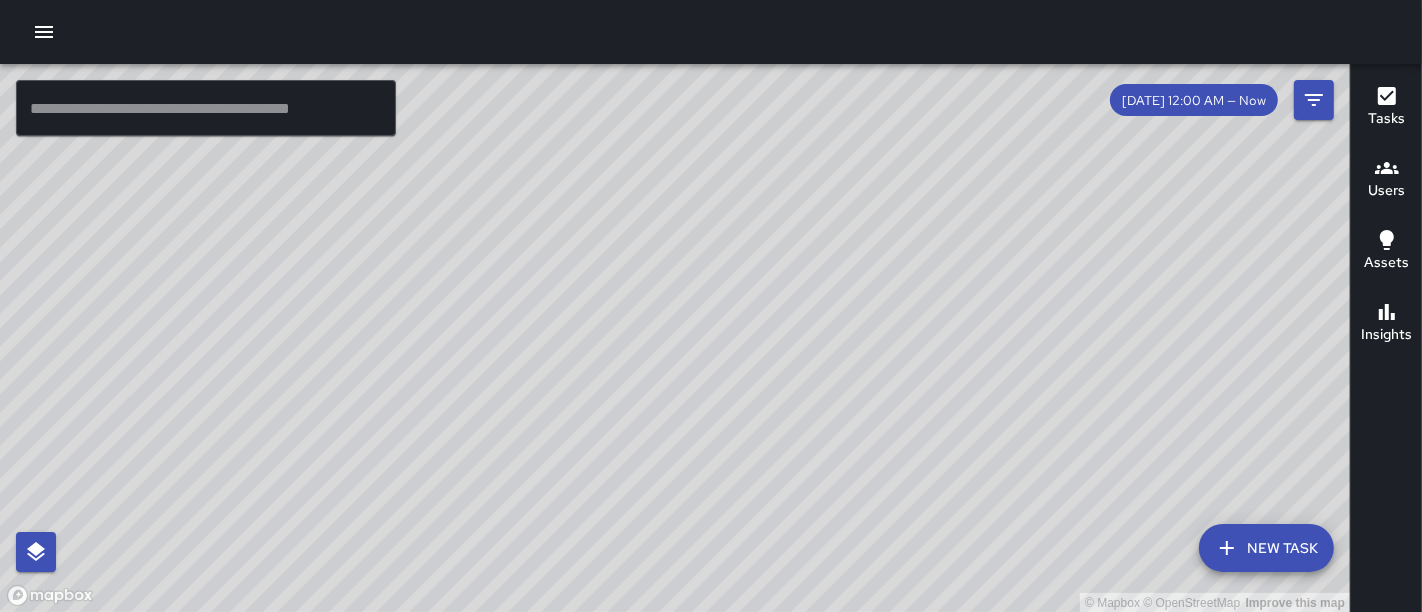 click on "© Mapbox   © OpenStreetMap   Improve this map" at bounding box center (675, 338) 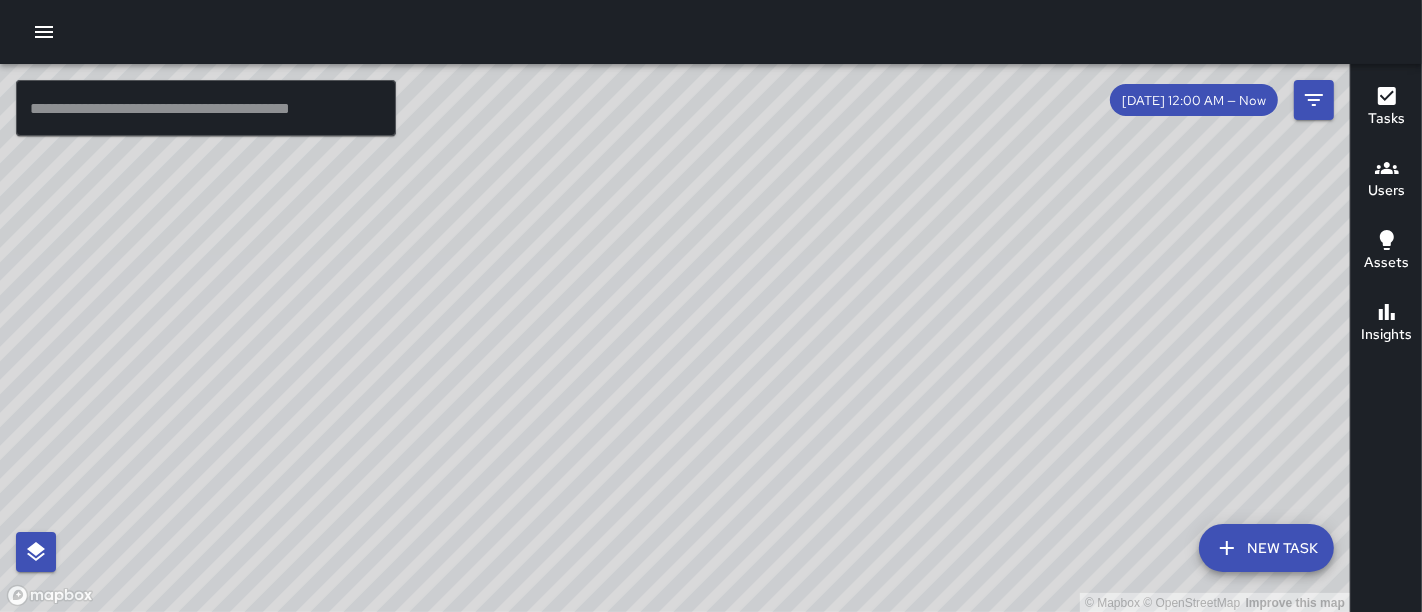 drag, startPoint x: 819, startPoint y: 321, endPoint x: 738, endPoint y: 428, distance: 134.20134 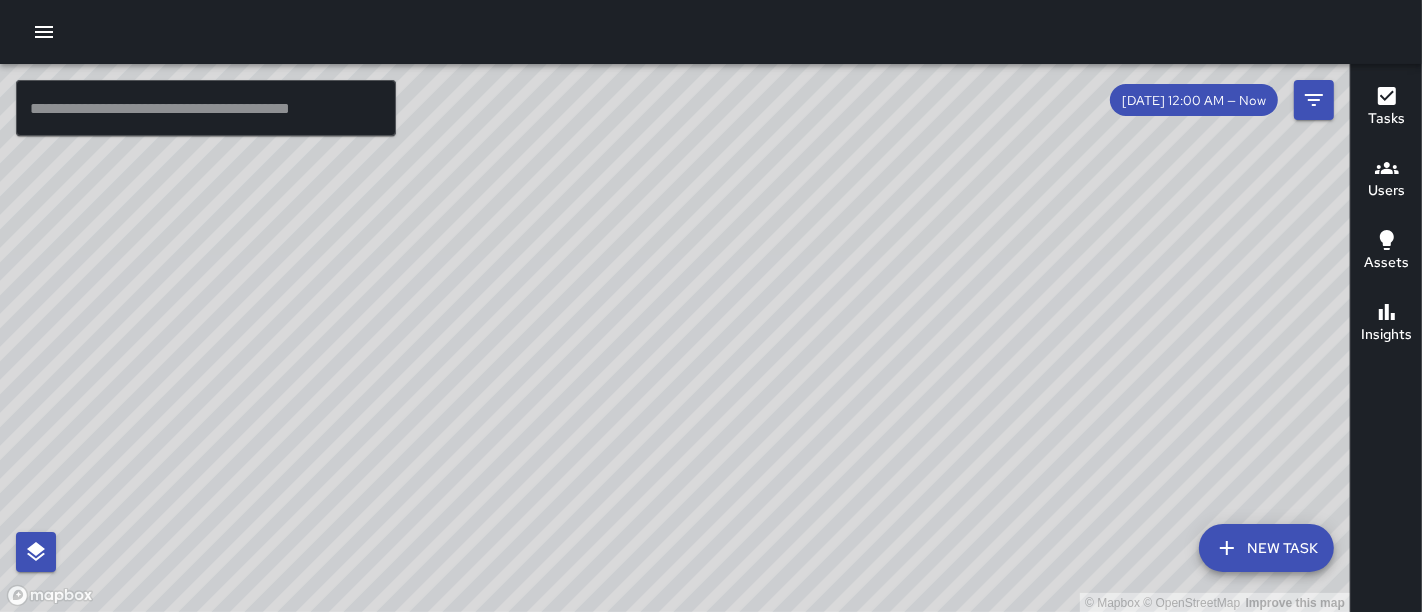 click on "© Mapbox   © OpenStreetMap   Improve this map" at bounding box center (675, 338) 